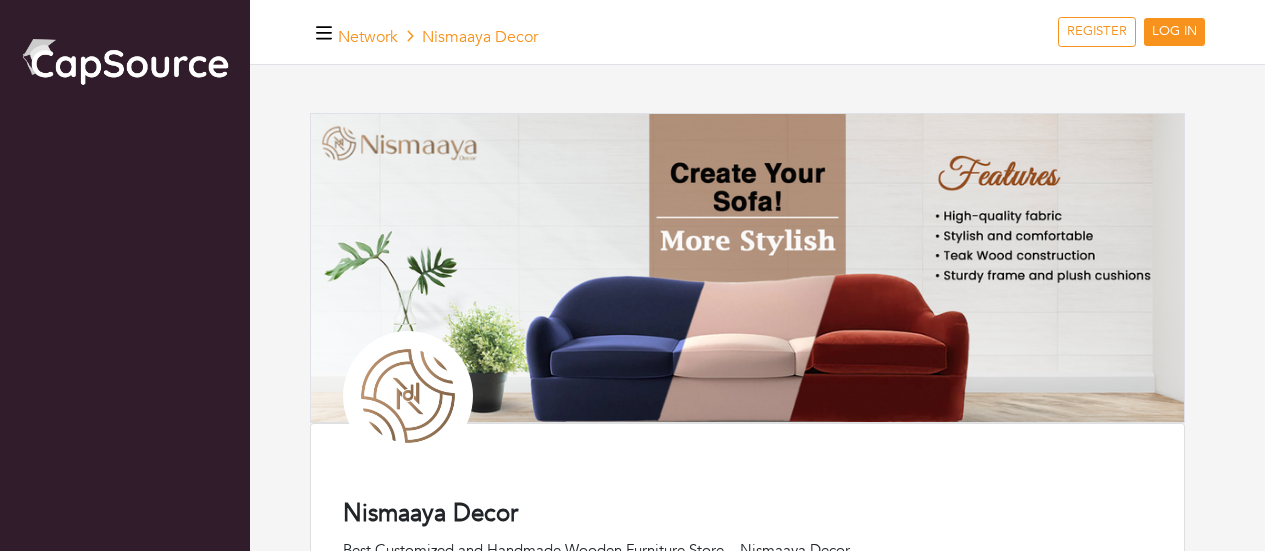 scroll, scrollTop: 0, scrollLeft: 0, axis: both 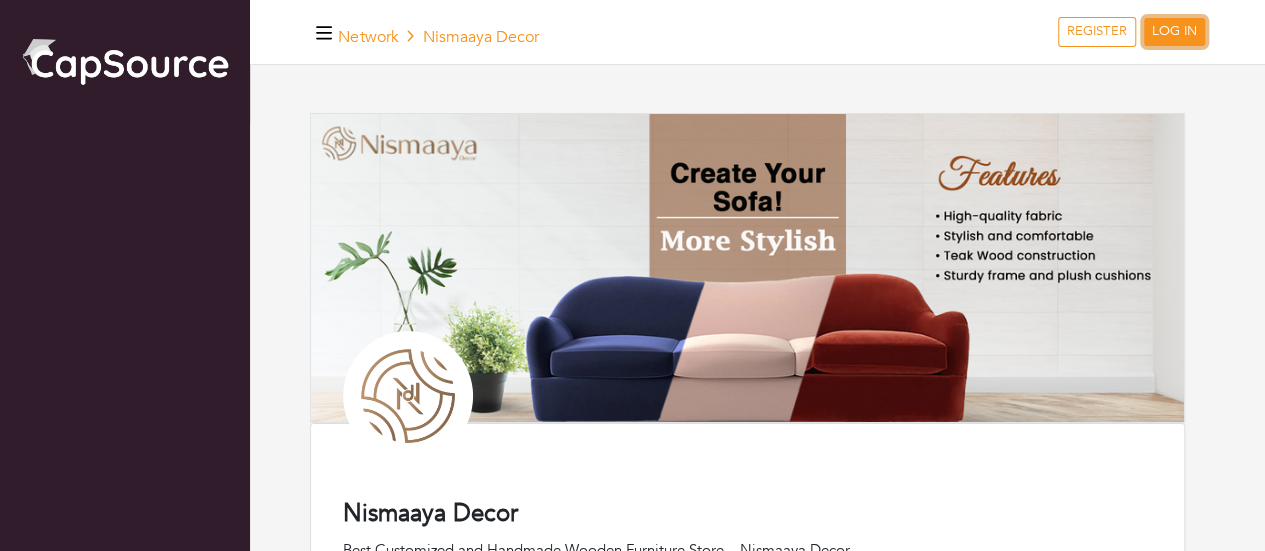 click on "LOG IN" at bounding box center [1174, 32] 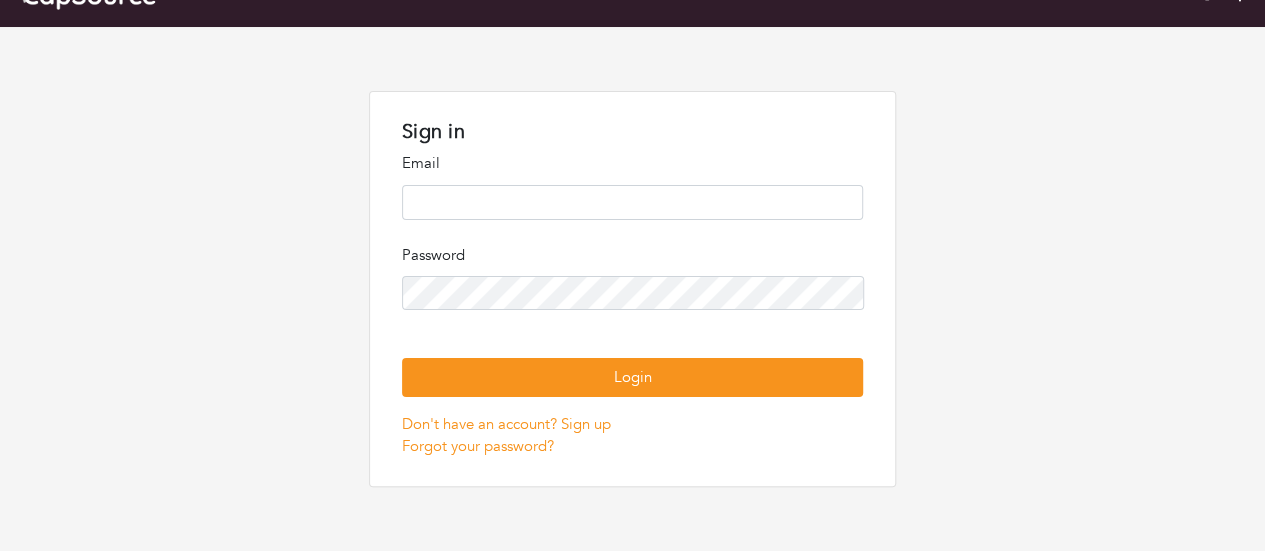 scroll, scrollTop: 100, scrollLeft: 0, axis: vertical 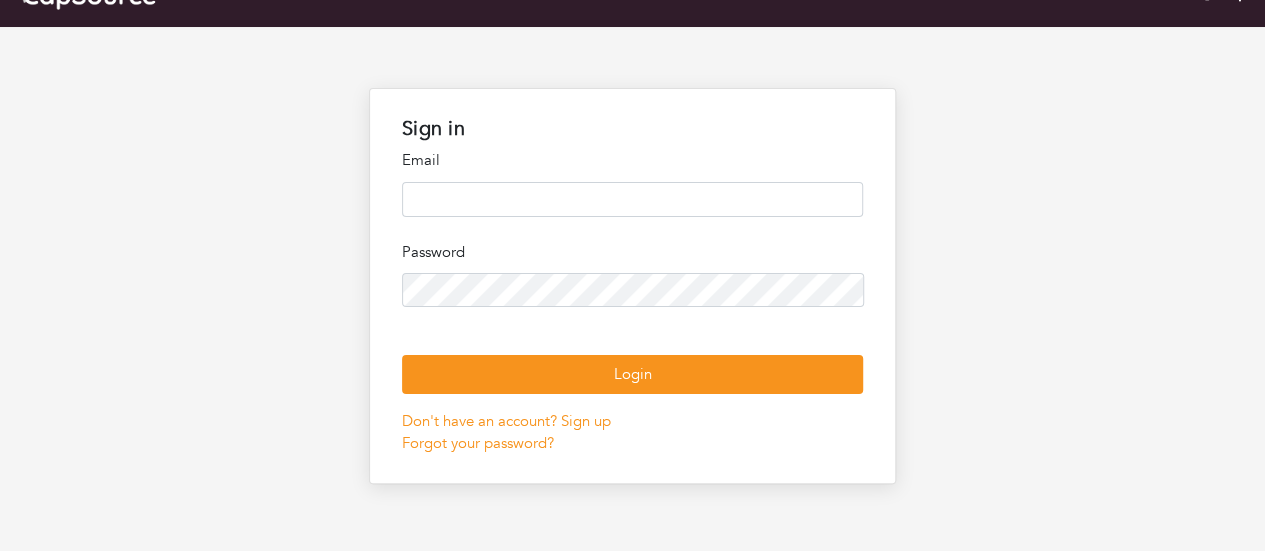 type on "**********" 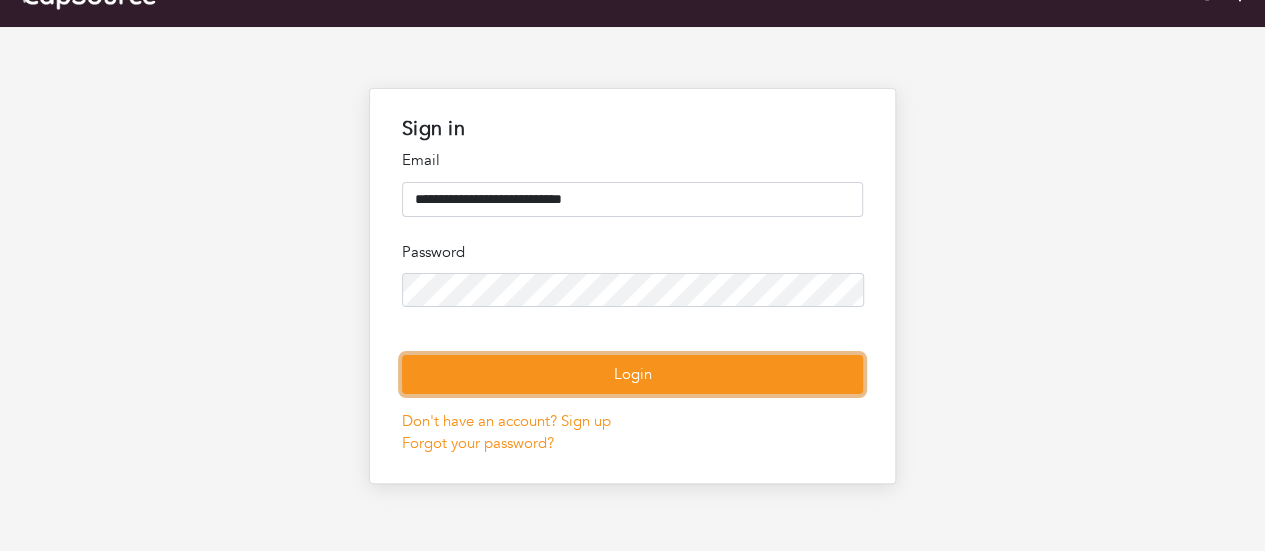 click on "Login" at bounding box center [632, 374] 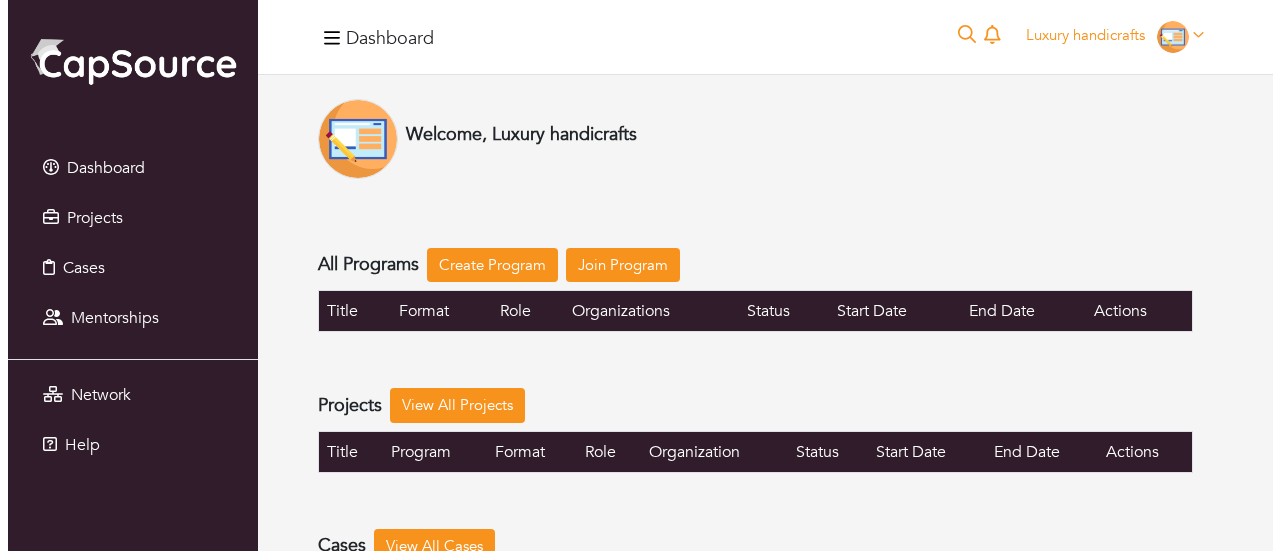 scroll, scrollTop: 0, scrollLeft: 0, axis: both 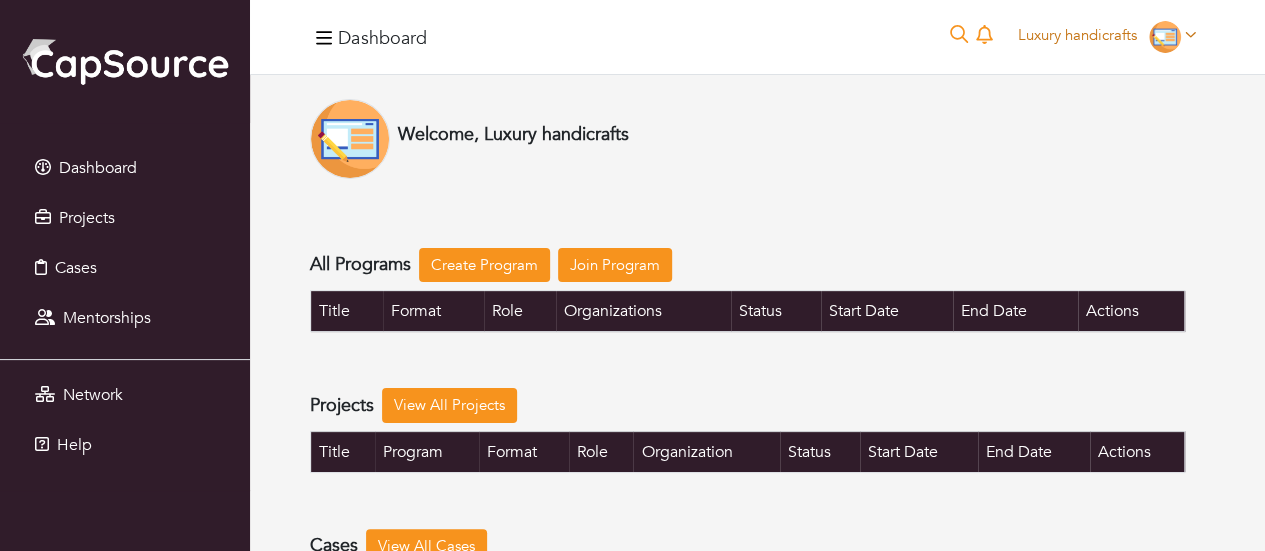 click at bounding box center [1165, 37] 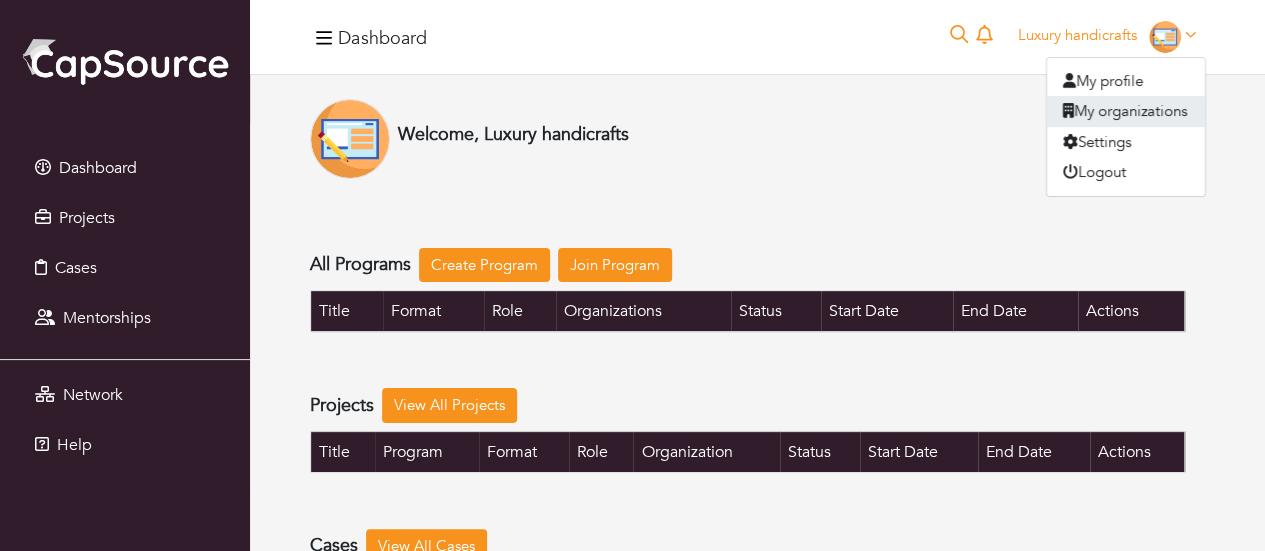 click on "My organizations" at bounding box center (1126, 111) 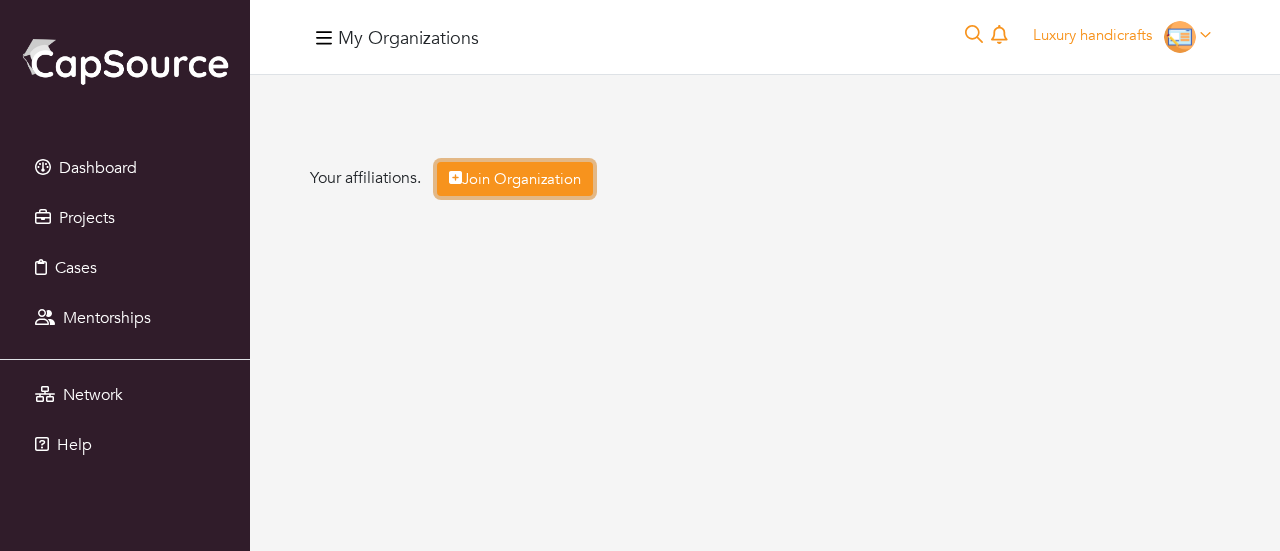 click on "Join Organization" at bounding box center [515, 179] 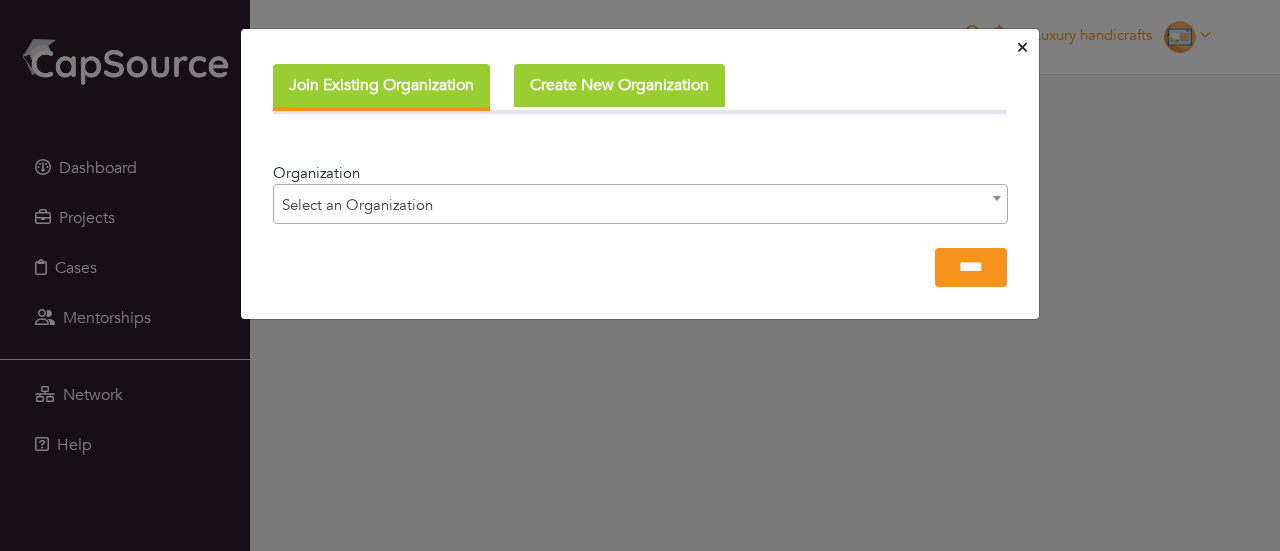 click on "Create New Organization" at bounding box center (619, 85) 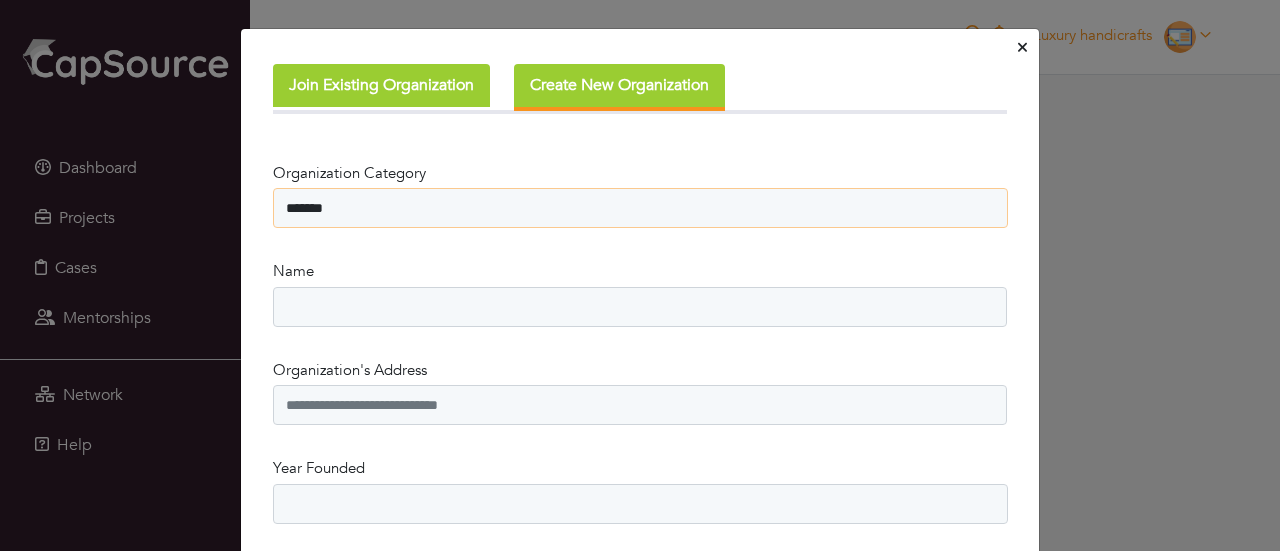 click on "*******
******" at bounding box center [640, 208] 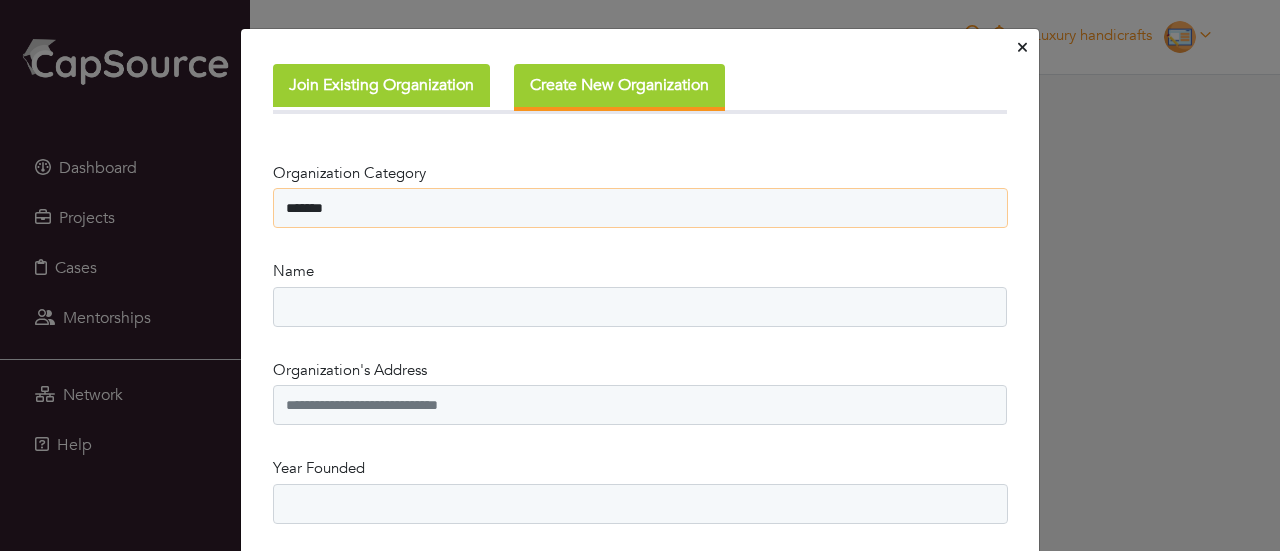 click on "*******
******" at bounding box center [640, 208] 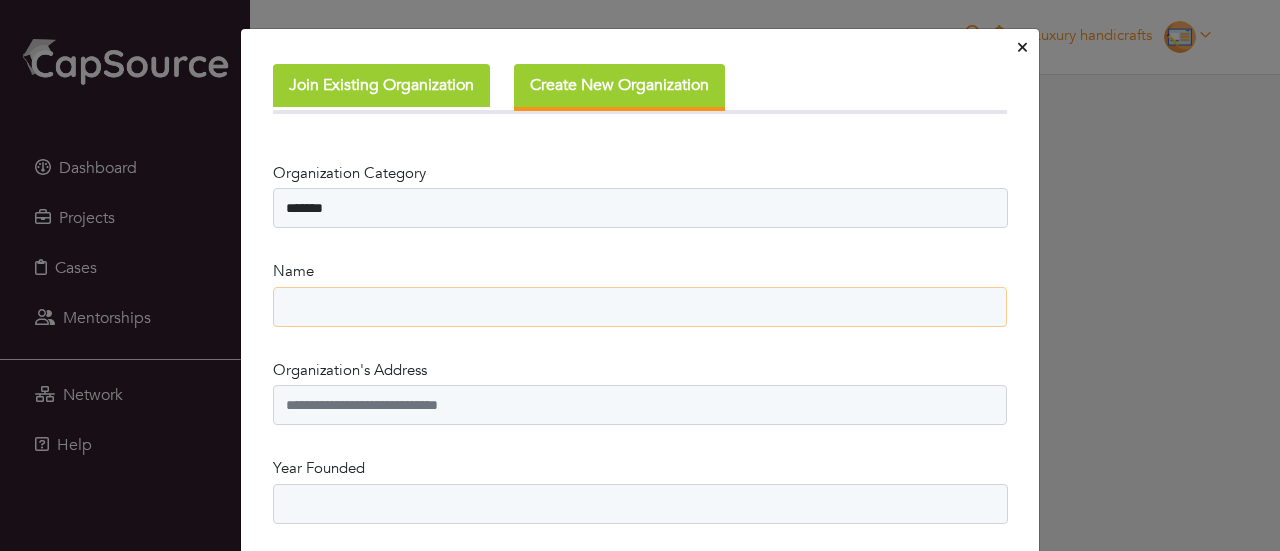 click on "Name" at bounding box center (640, 307) 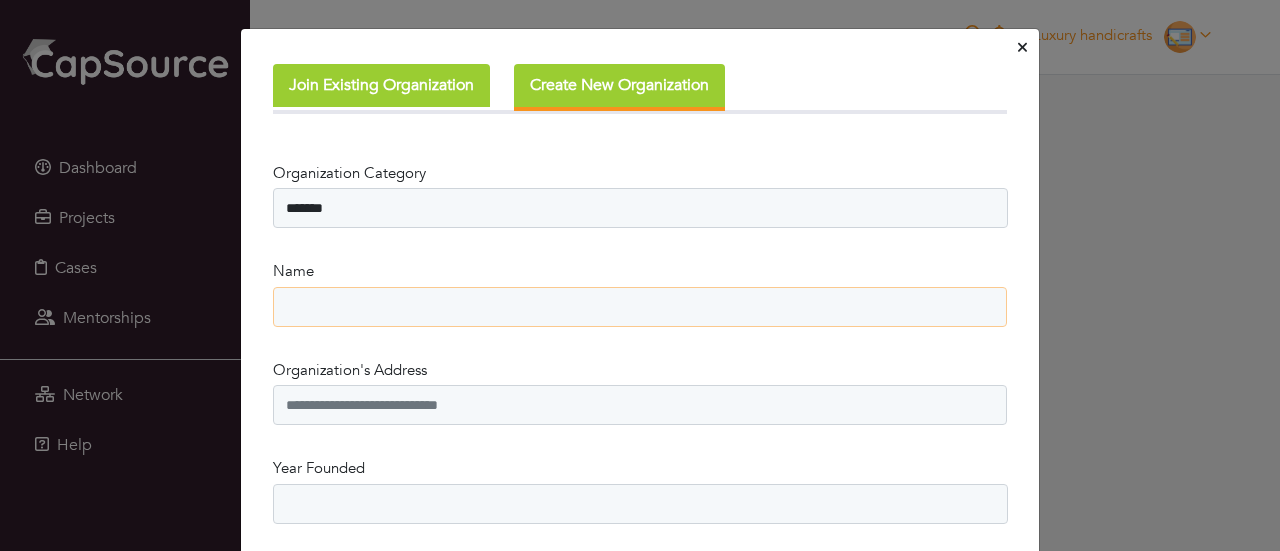 paste on "**********" 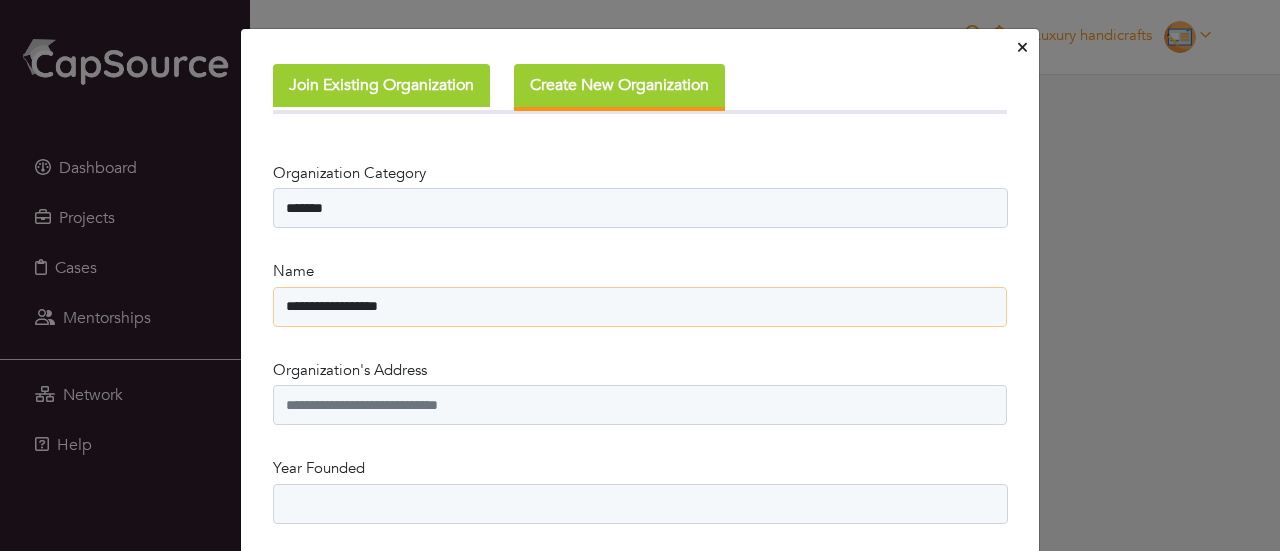 scroll, scrollTop: 100, scrollLeft: 0, axis: vertical 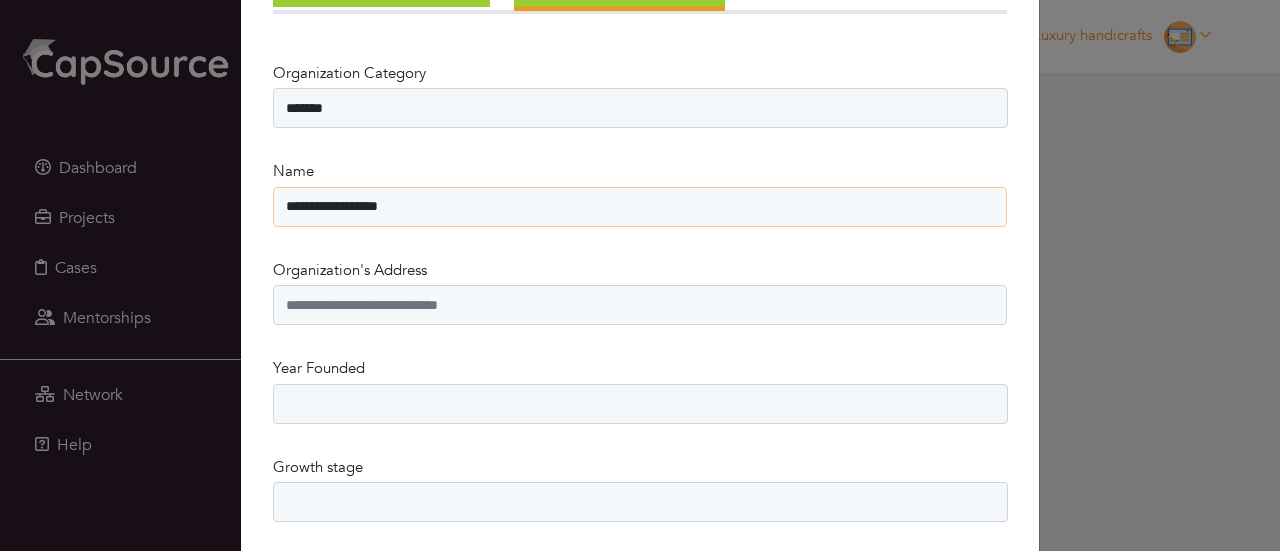 type on "**********" 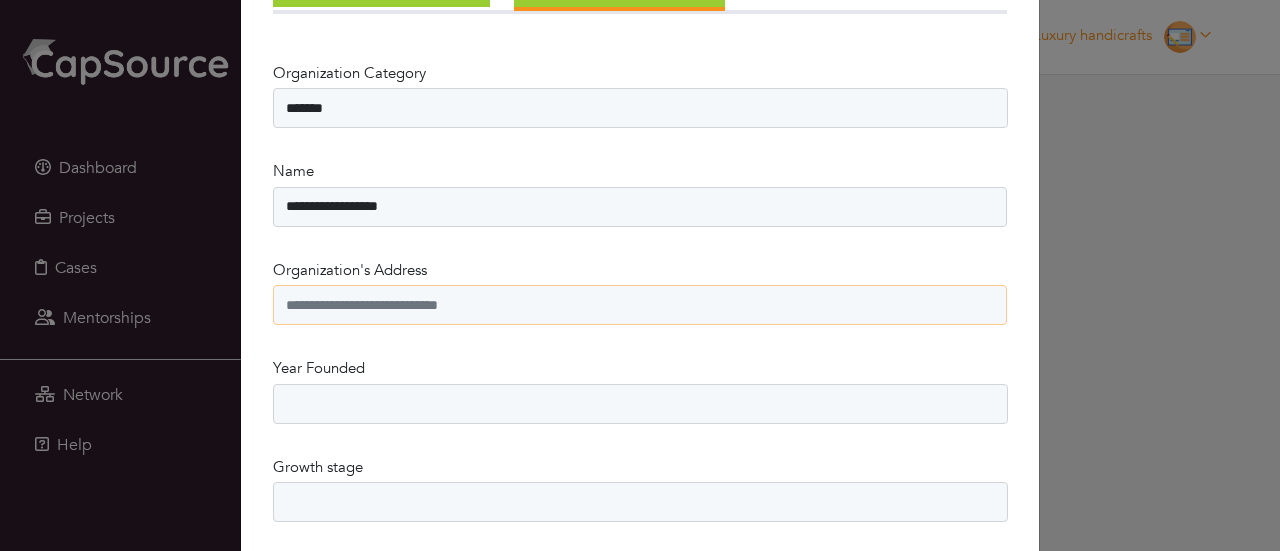 click on "Organization's Address" at bounding box center (640, 305) 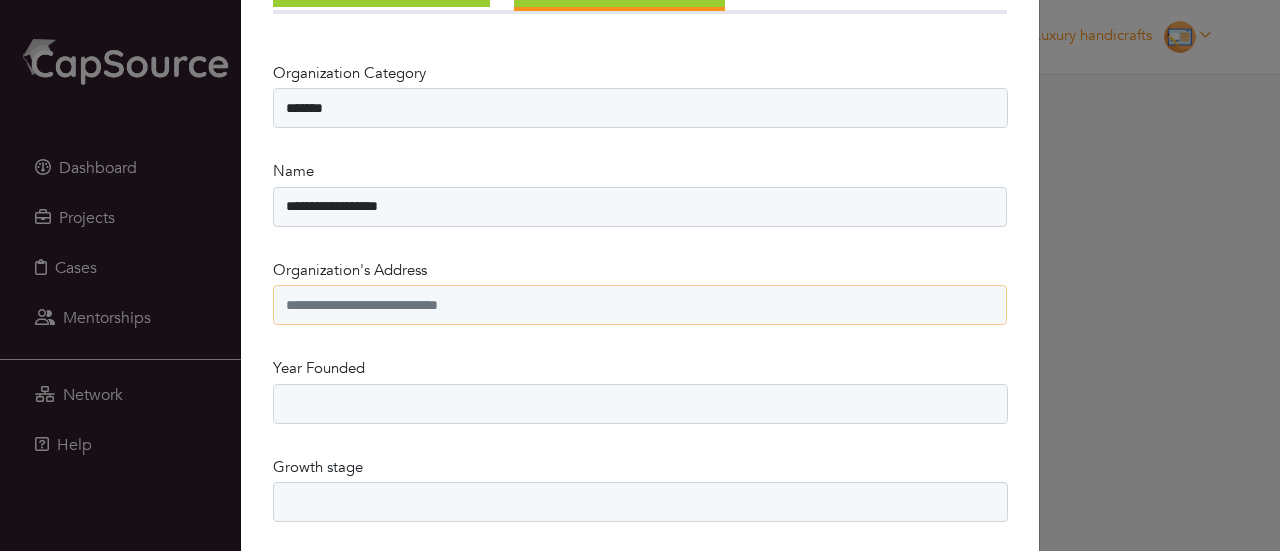 paste on "**********" 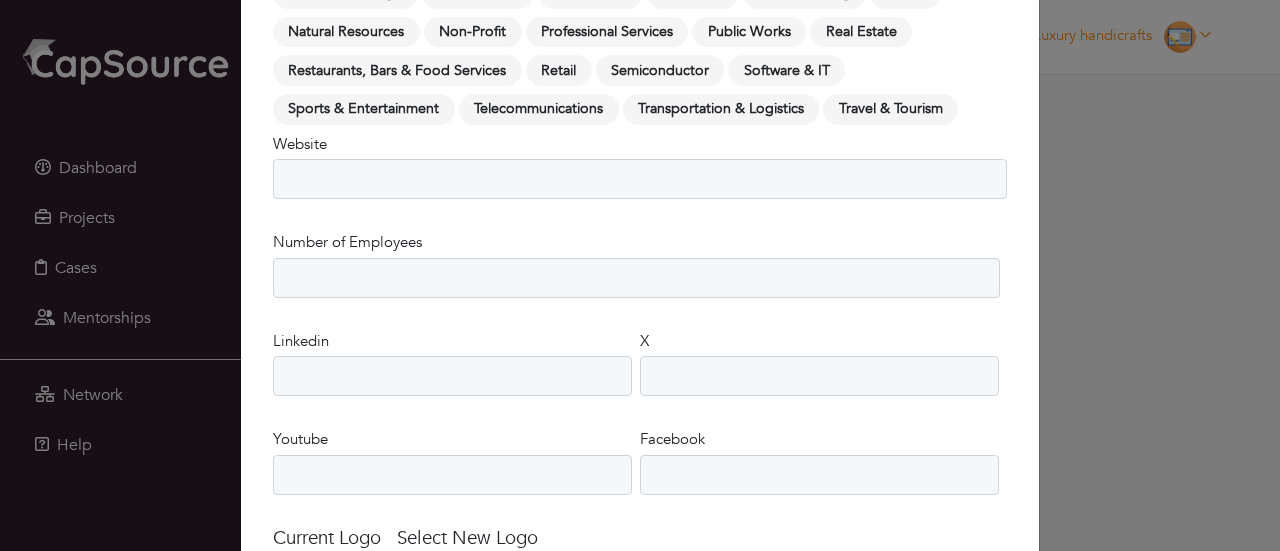 scroll, scrollTop: 1500, scrollLeft: 0, axis: vertical 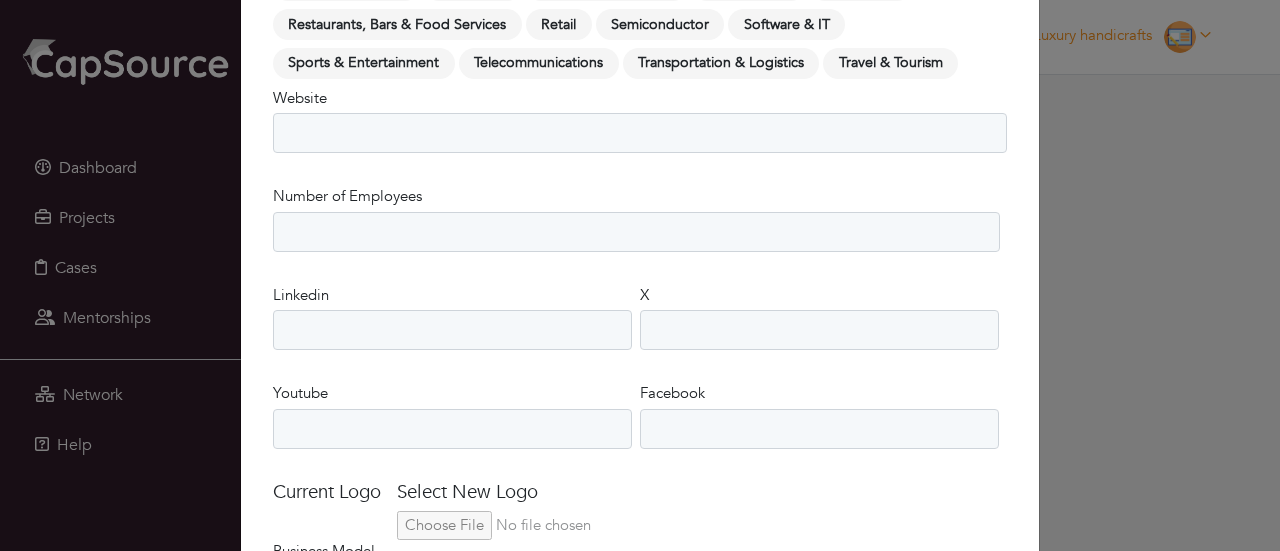 type on "**********" 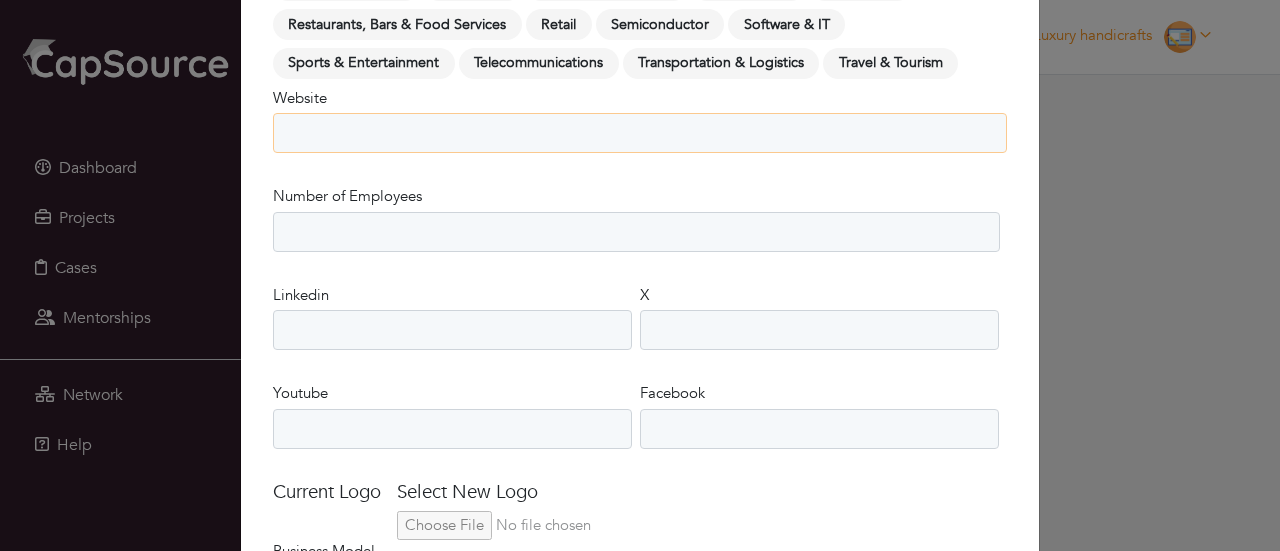 click on "Website" at bounding box center [640, 133] 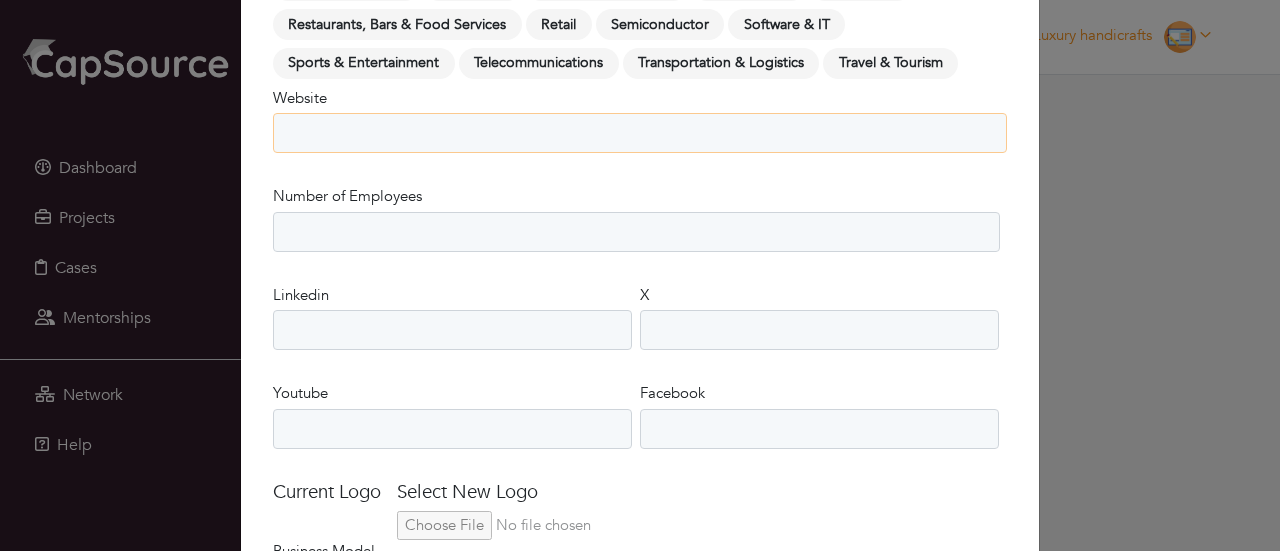 paste on "**********" 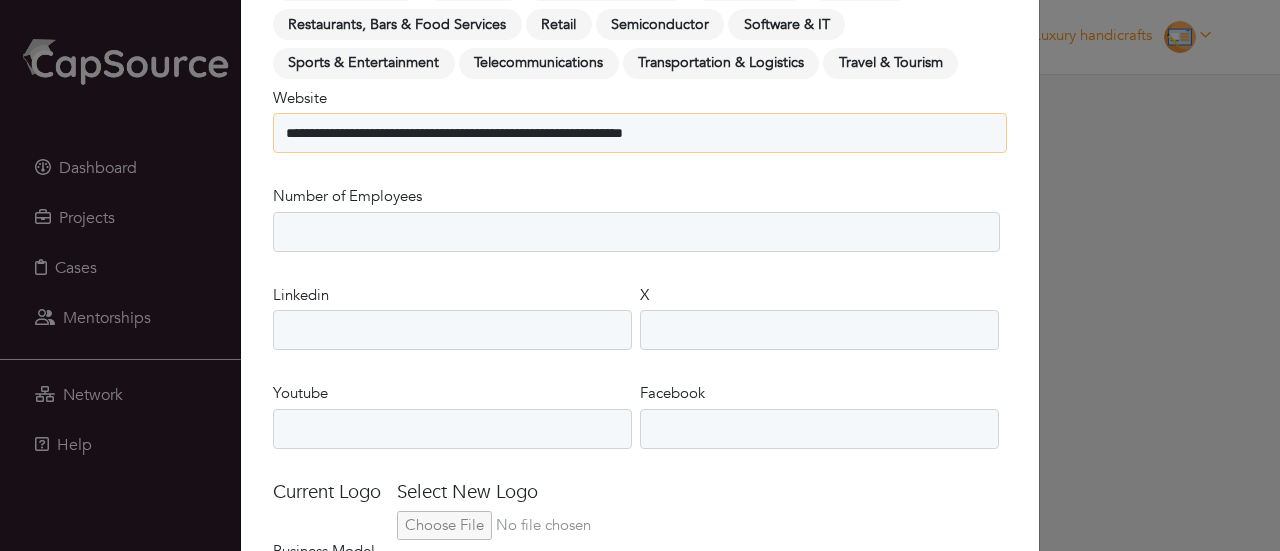 type on "**********" 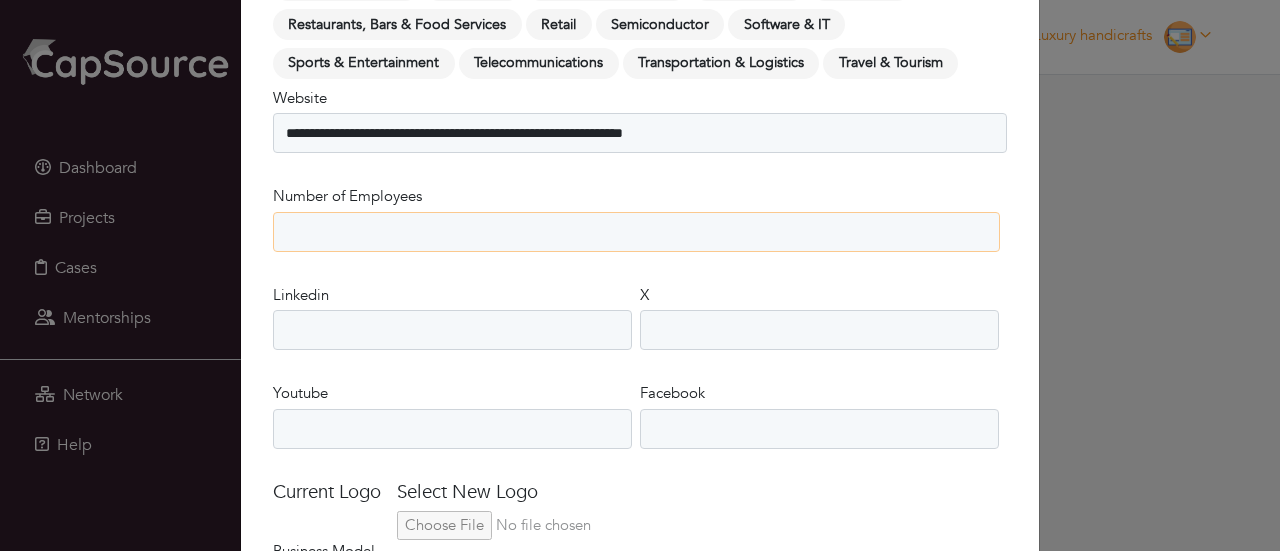 click on "**********" at bounding box center [636, 232] 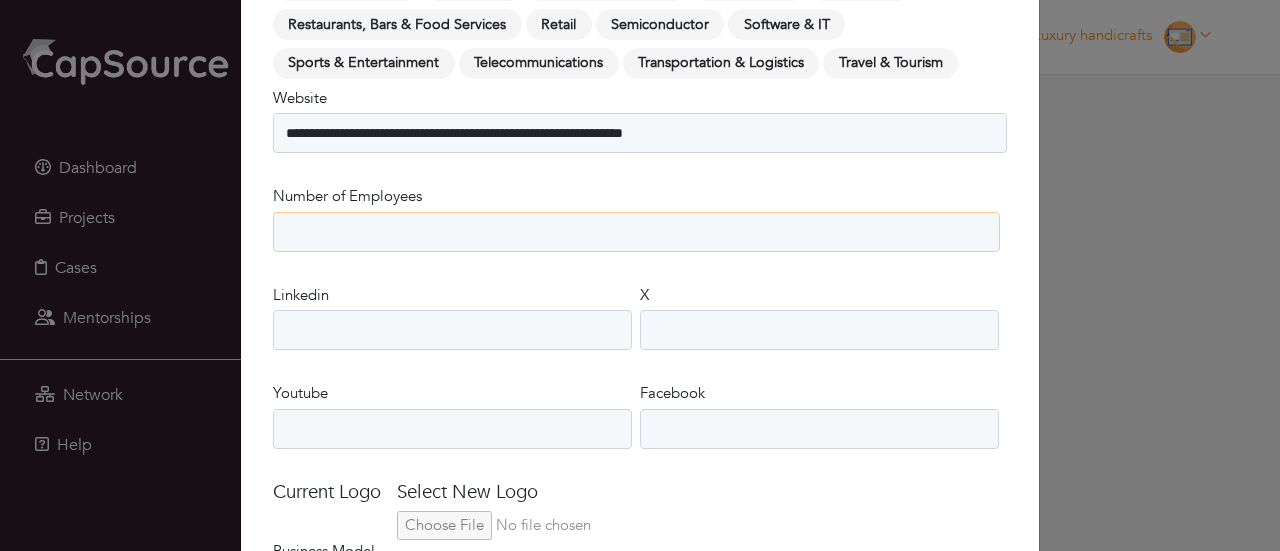 select on "**********" 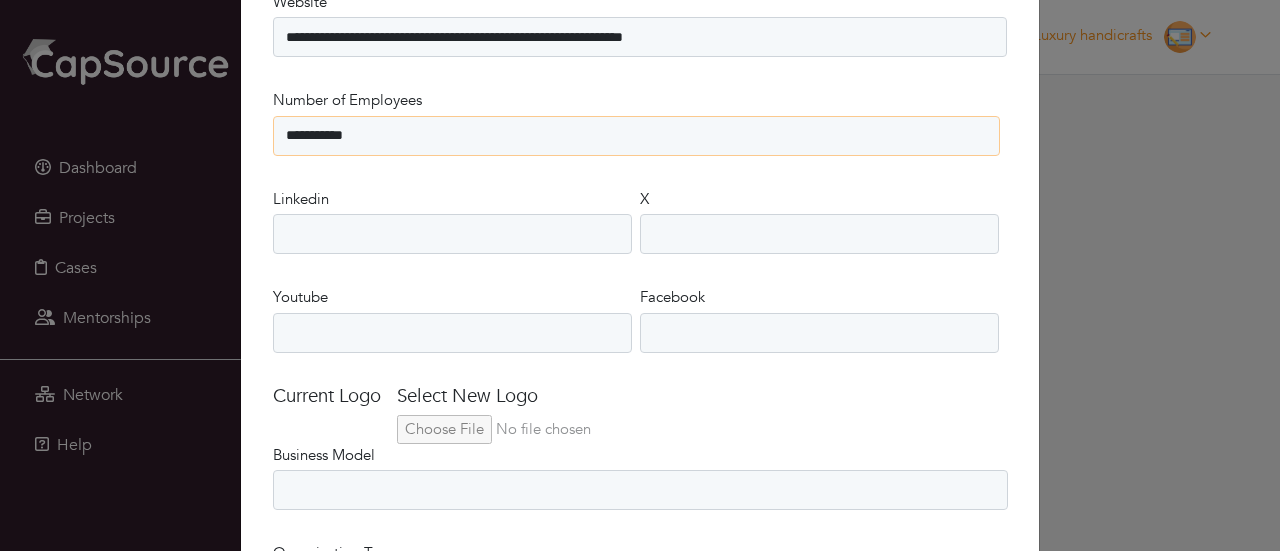 scroll, scrollTop: 1600, scrollLeft: 0, axis: vertical 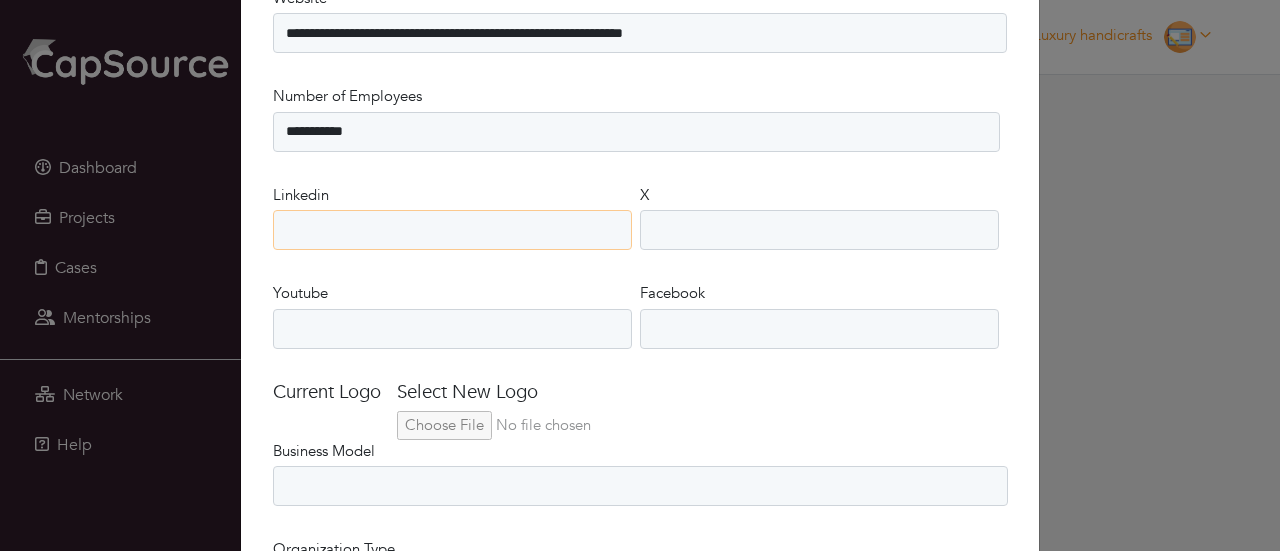 click on "Linkedin" at bounding box center [452, 230] 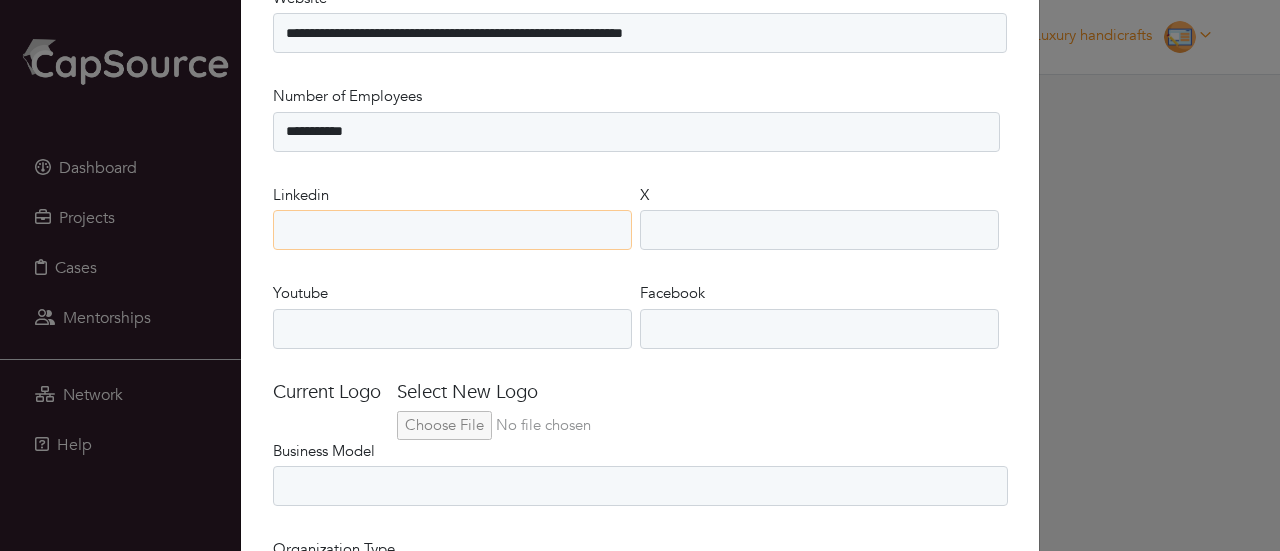 paste on "**********" 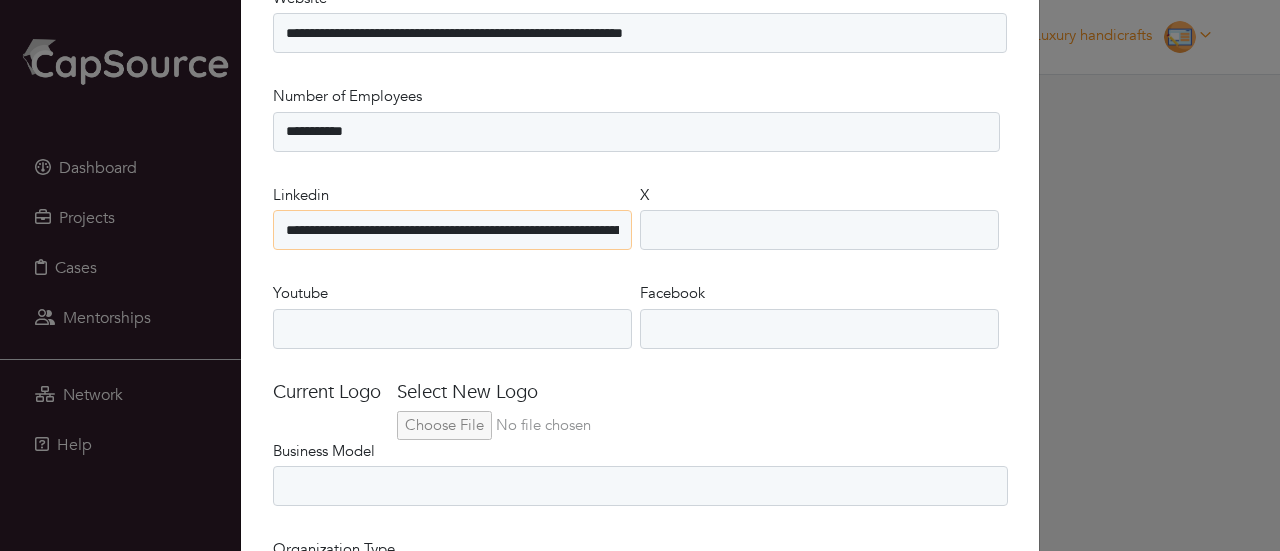 scroll, scrollTop: 0, scrollLeft: 152, axis: horizontal 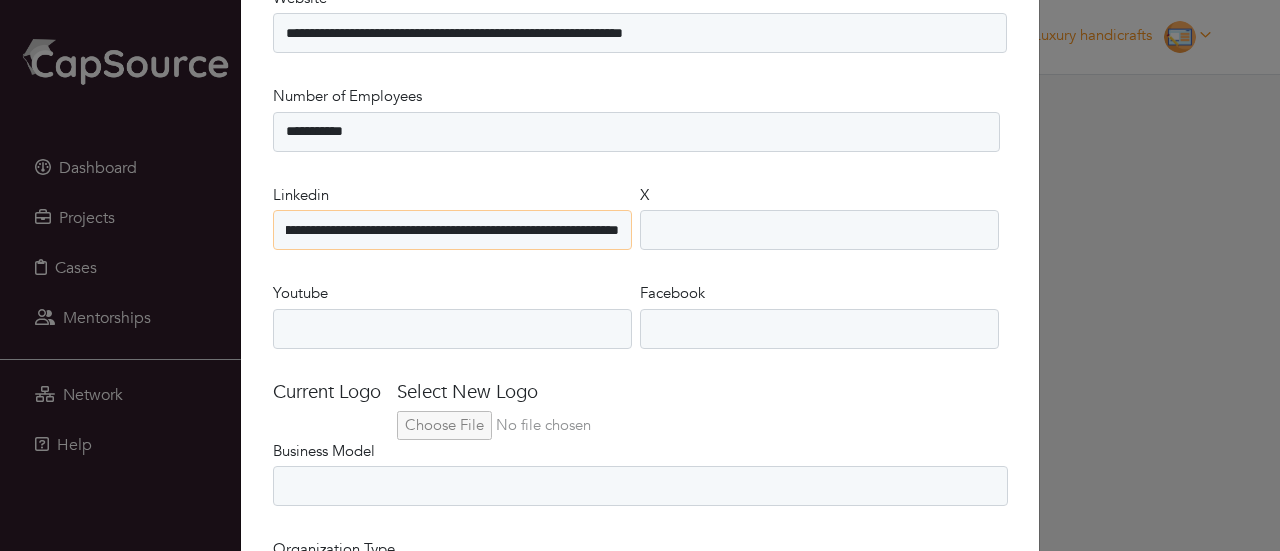 type on "**********" 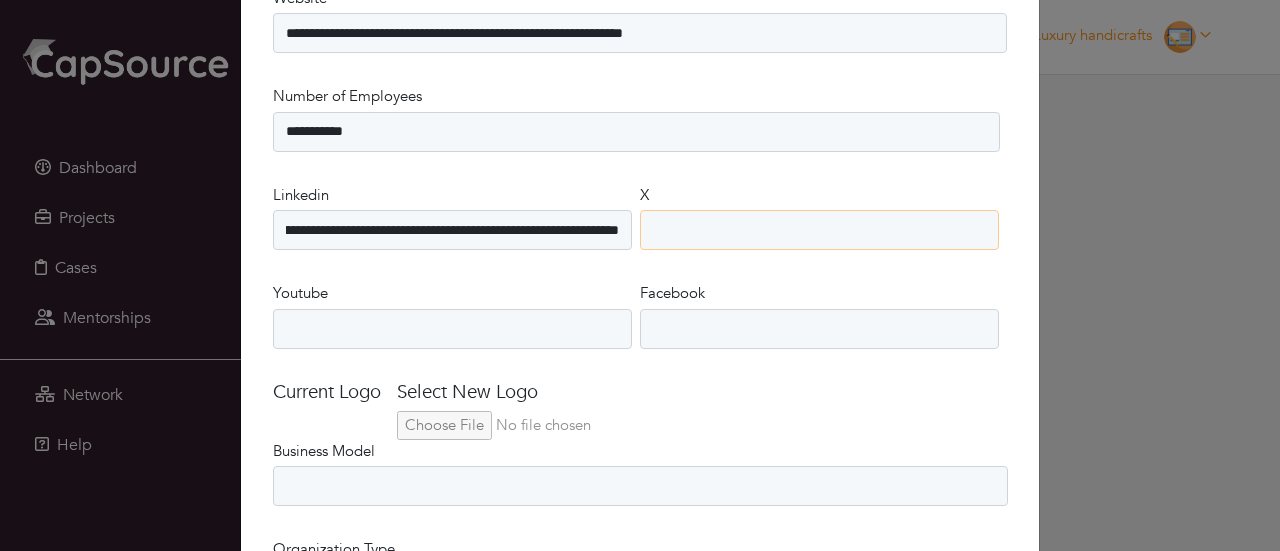 click on "X" at bounding box center (819, 230) 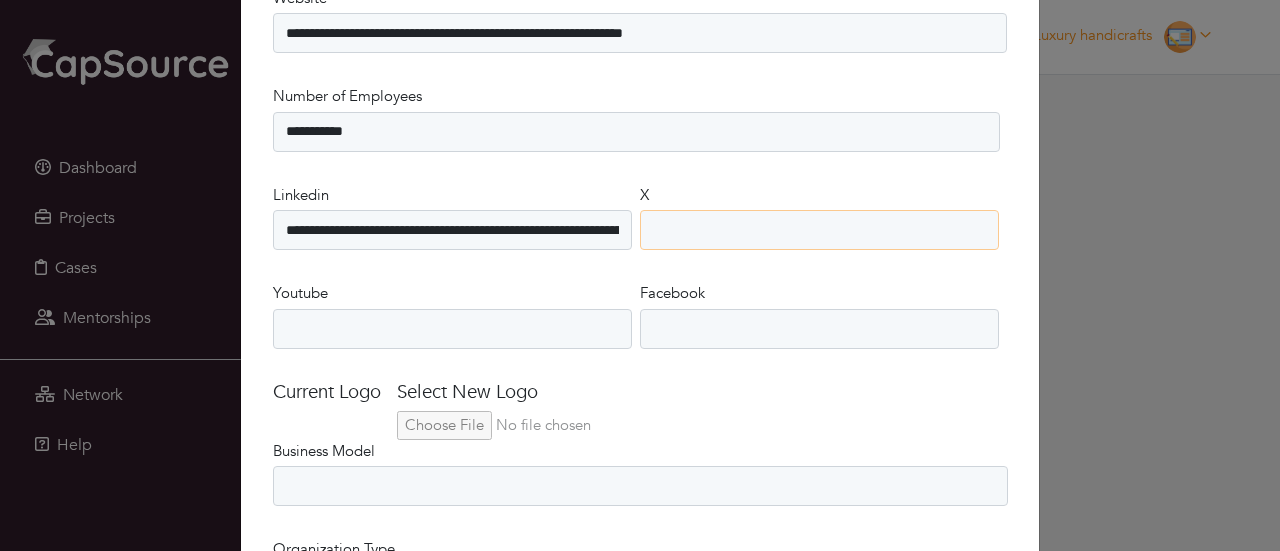 paste on "**********" 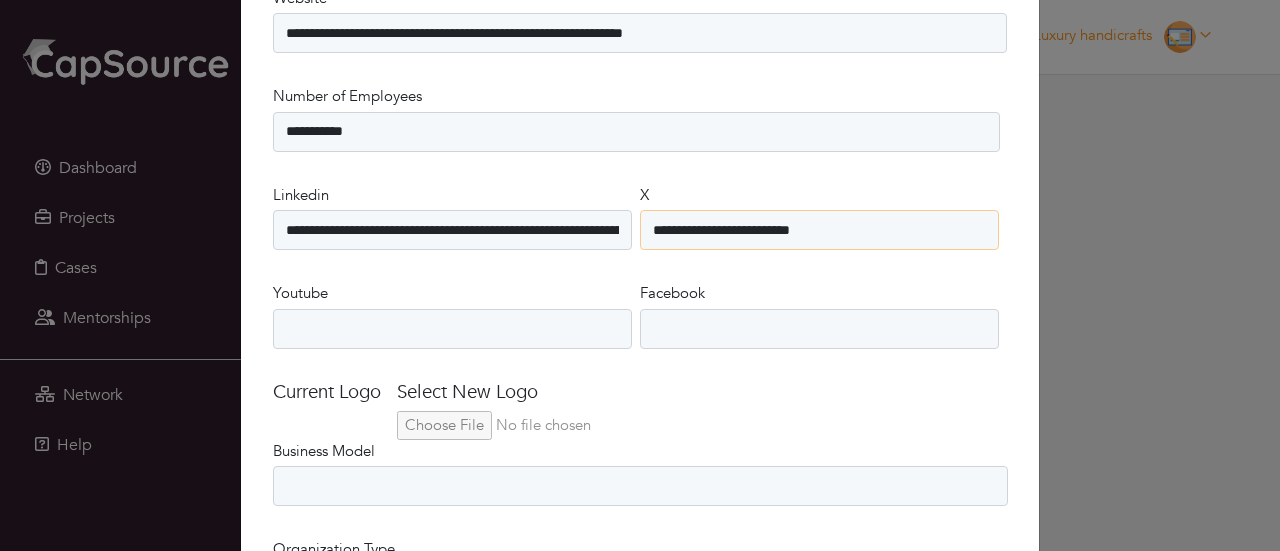 type on "**********" 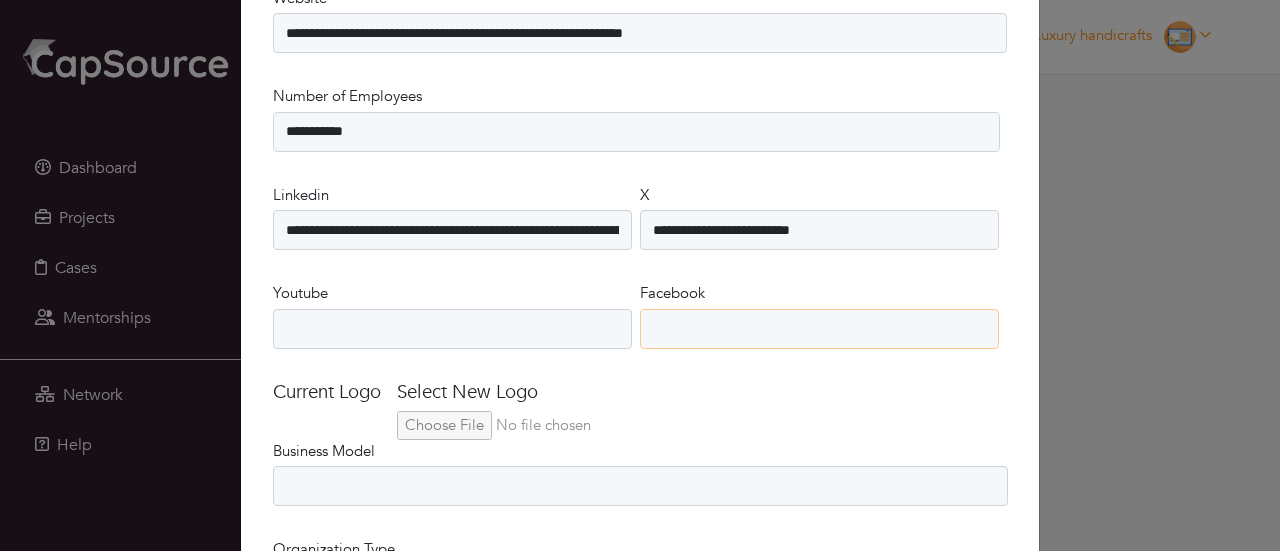 click on "Facebook" at bounding box center [819, 329] 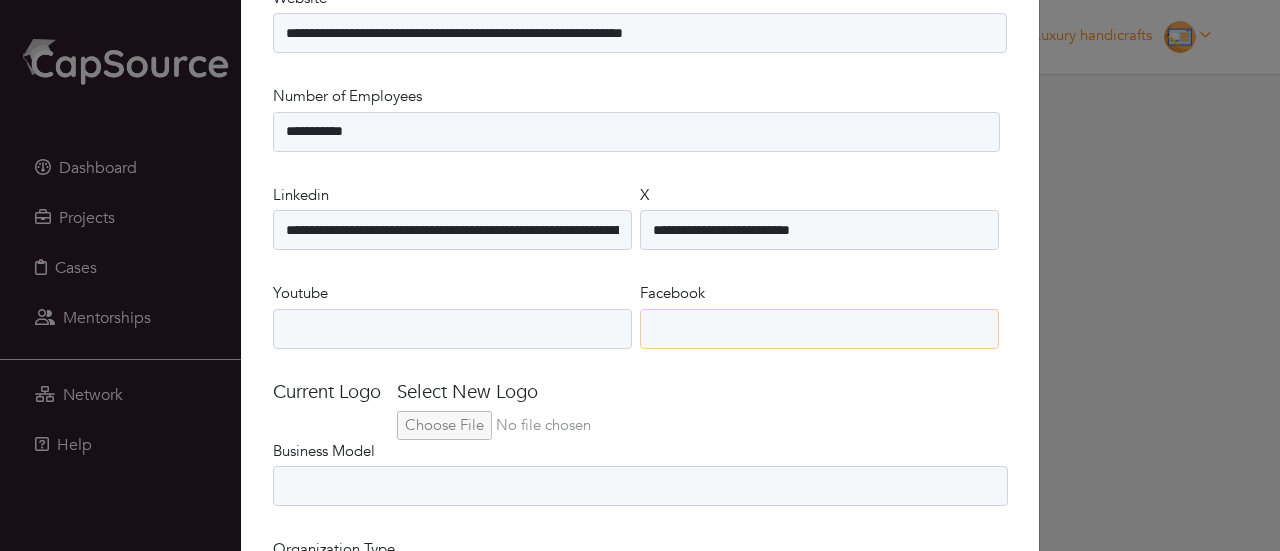 paste on "**********" 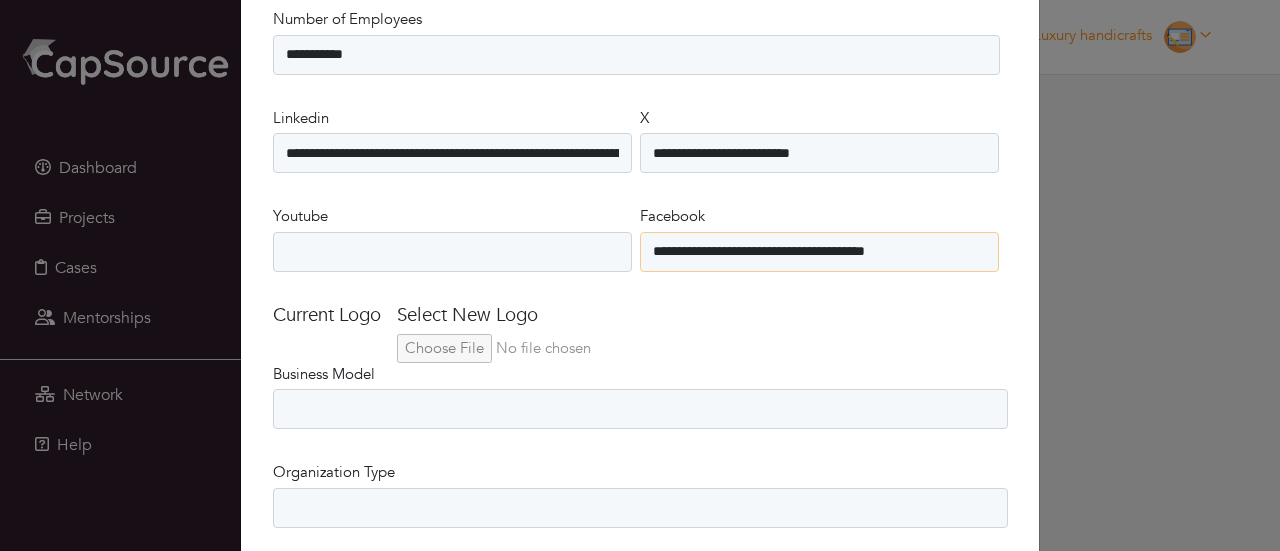 scroll, scrollTop: 1900, scrollLeft: 0, axis: vertical 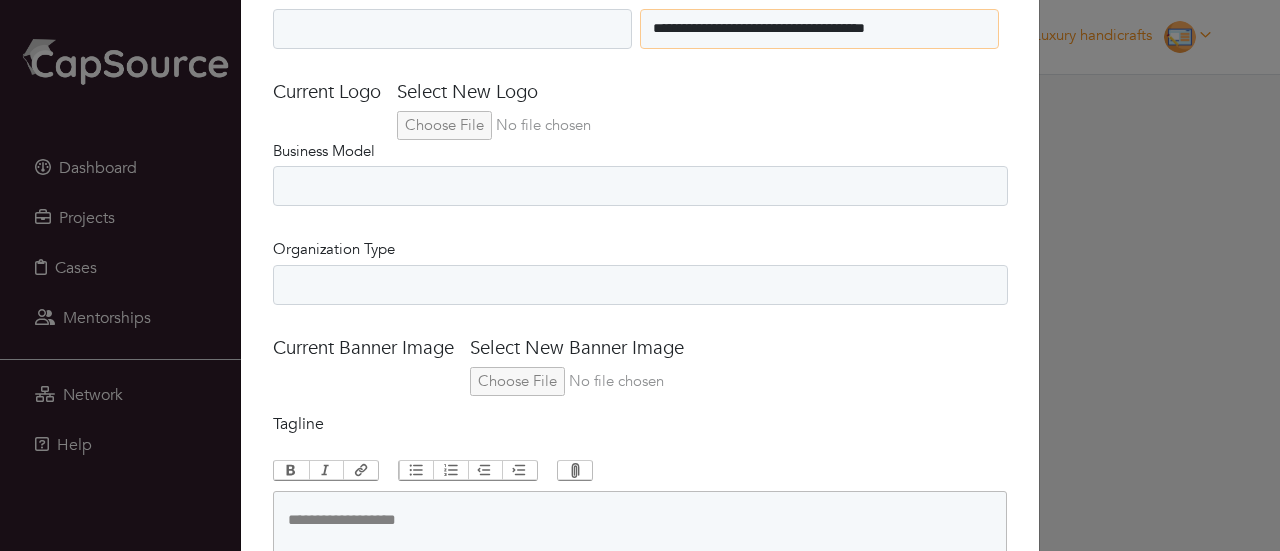 type on "**********" 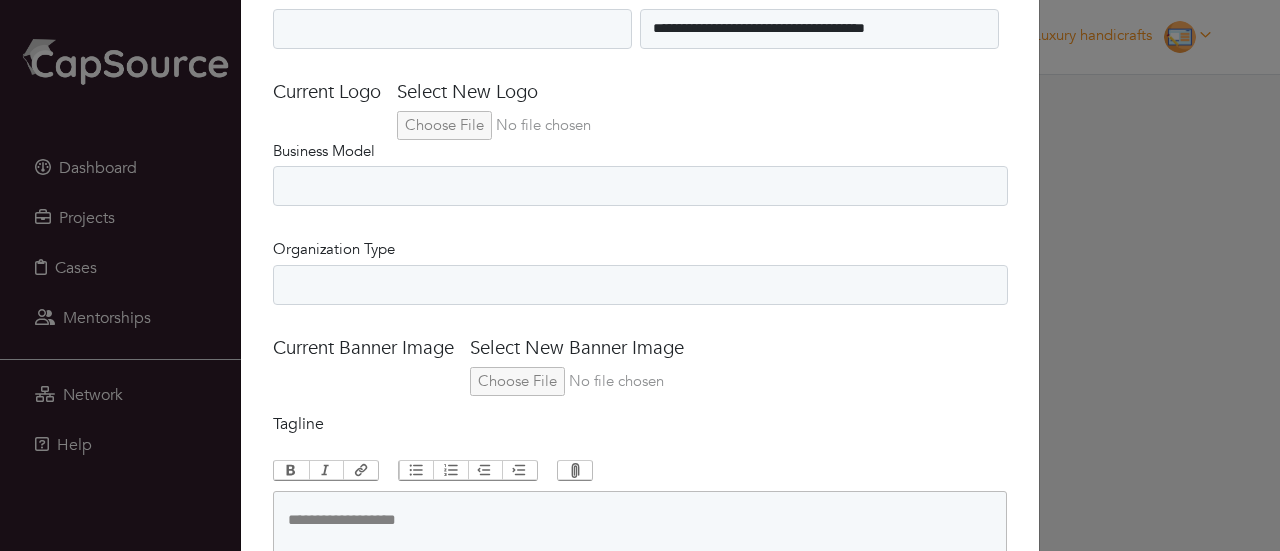 click at bounding box center (533, 125) 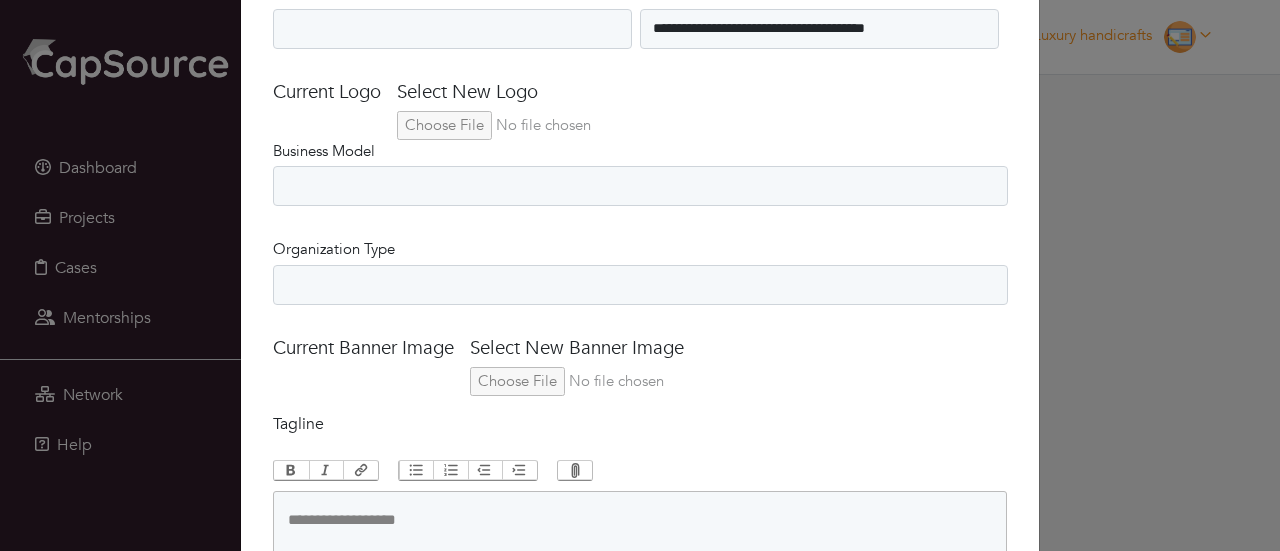type on "**********" 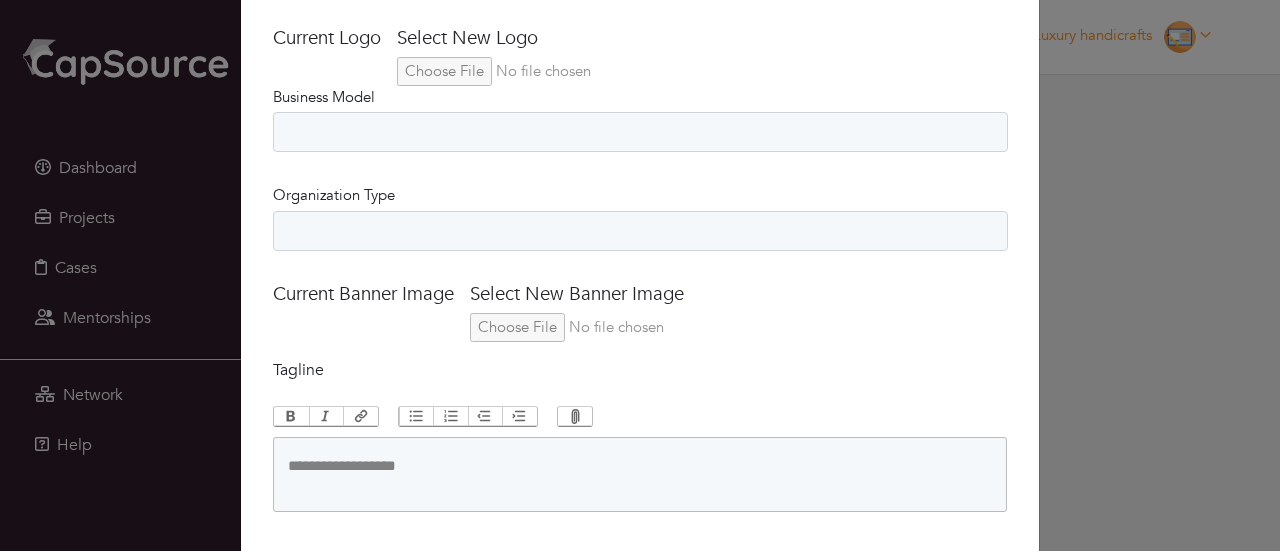 scroll, scrollTop: 2000, scrollLeft: 0, axis: vertical 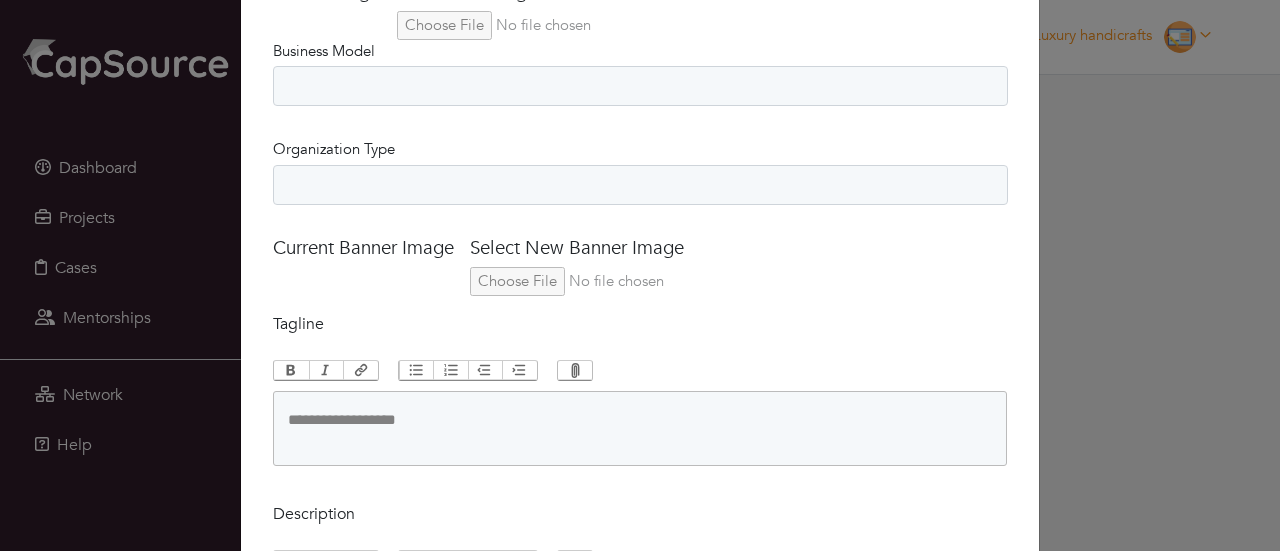 click at bounding box center (606, 281) 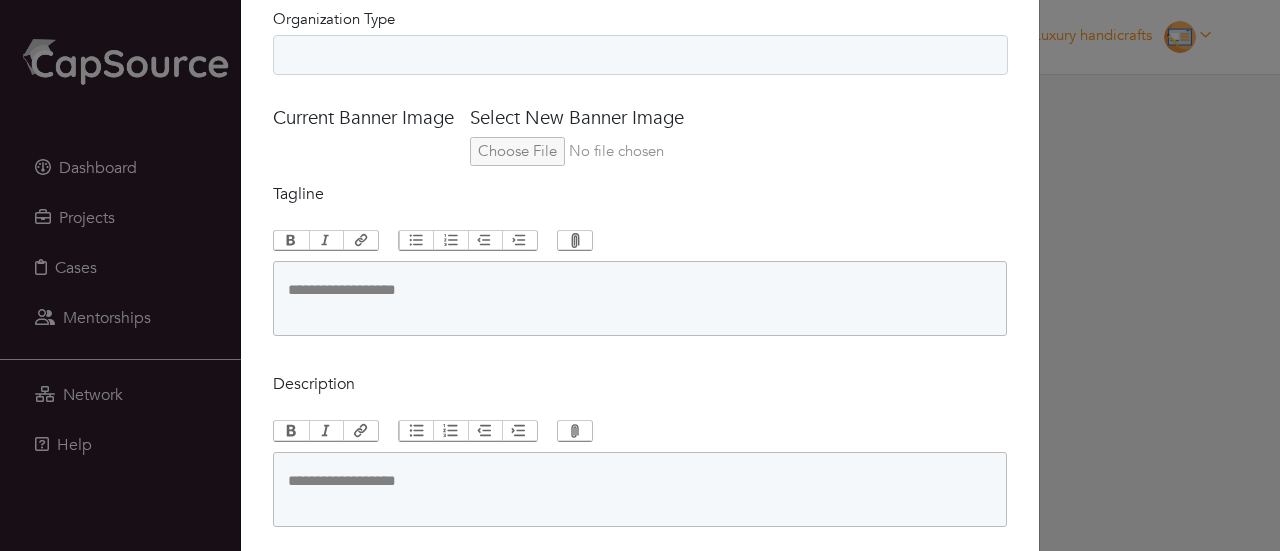 scroll, scrollTop: 2300, scrollLeft: 0, axis: vertical 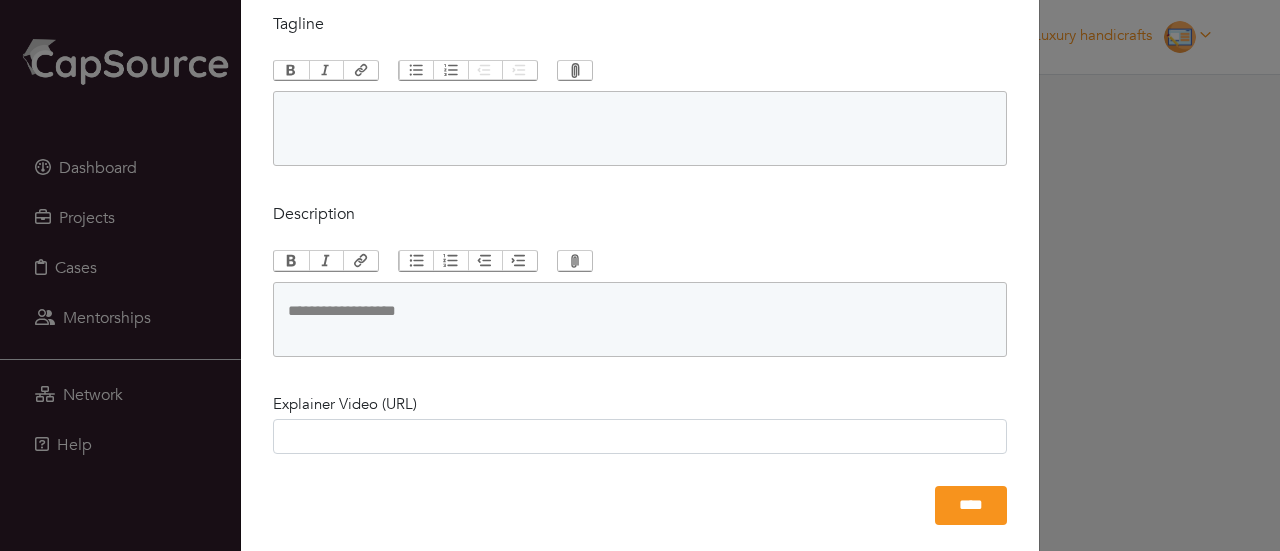 click at bounding box center (640, 128) 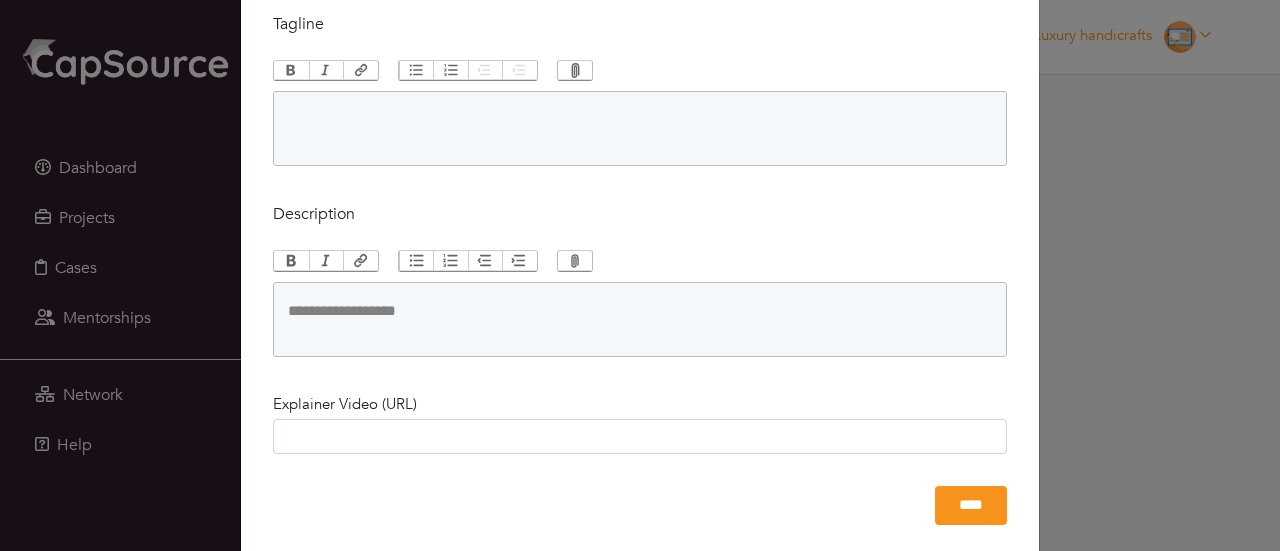 paste on "**********" 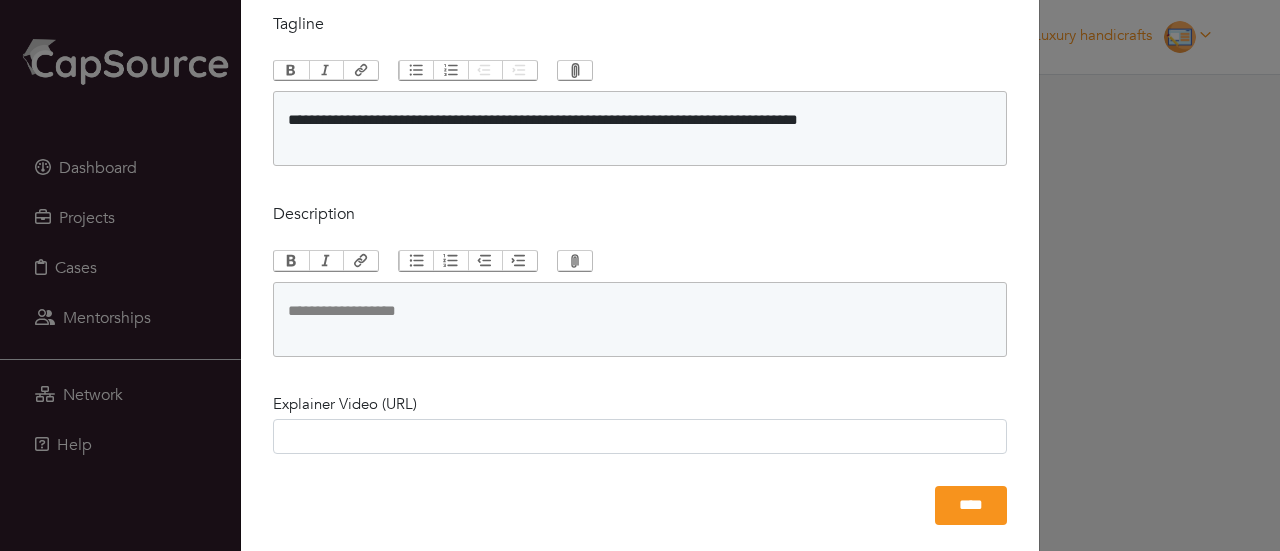 type on "**********" 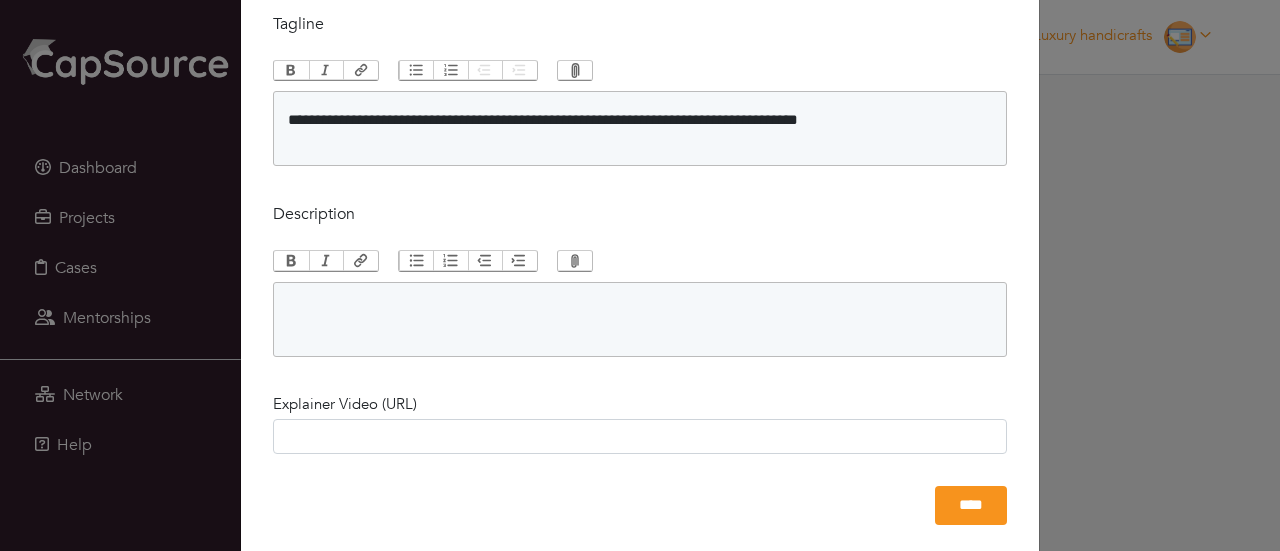 click at bounding box center (640, 319) 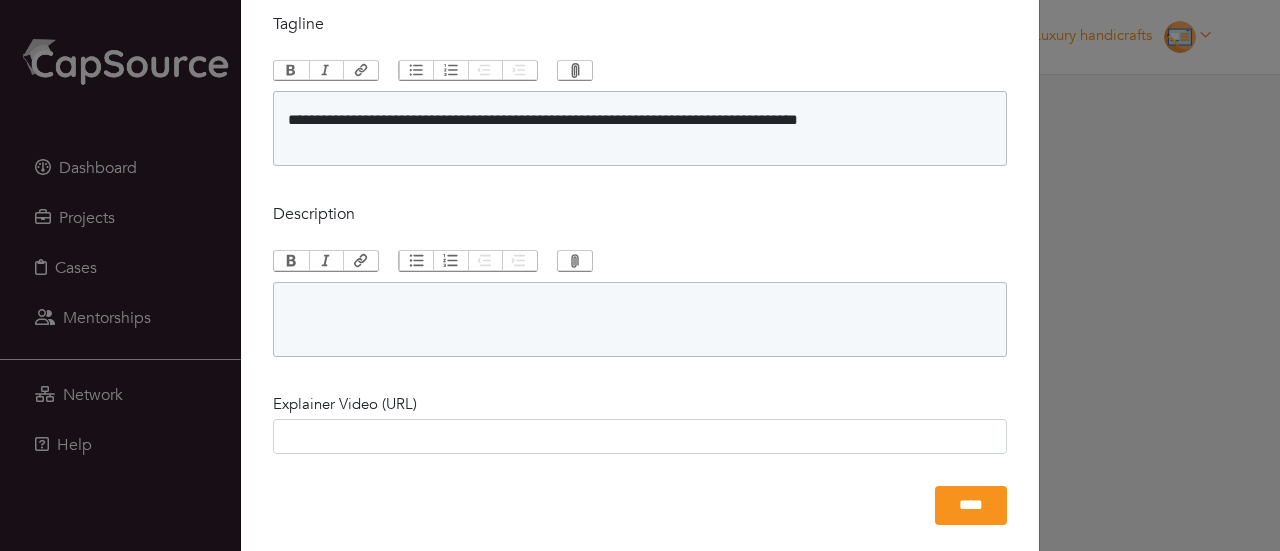 paste on "**********" 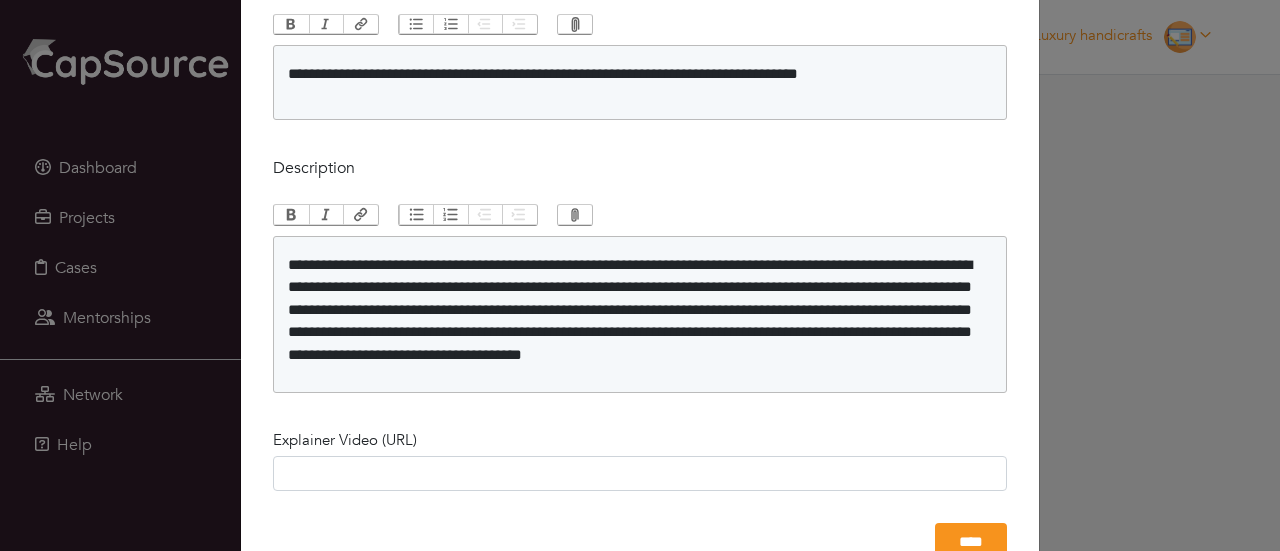 scroll, scrollTop: 2409, scrollLeft: 0, axis: vertical 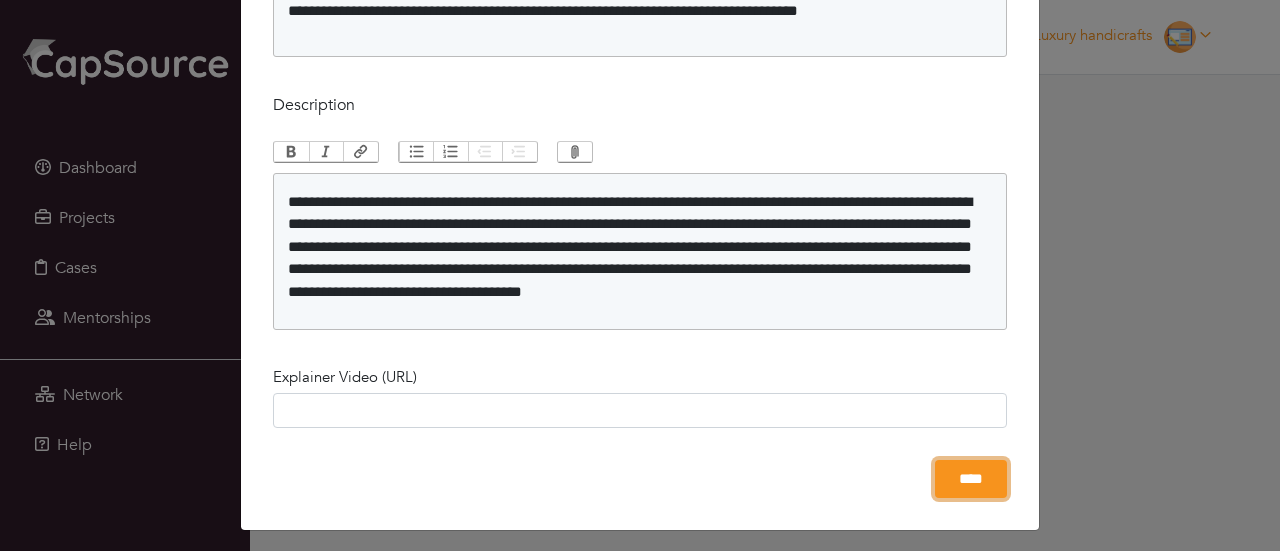 drag, startPoint x: 976, startPoint y: 472, endPoint x: 972, endPoint y: 461, distance: 11.7046995 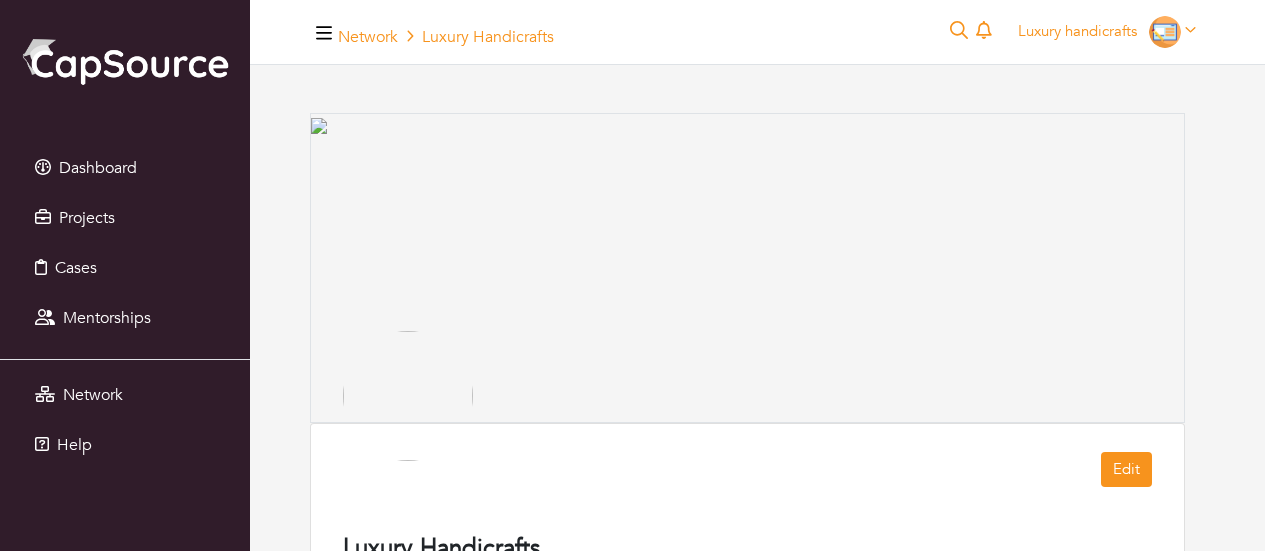 scroll, scrollTop: 0, scrollLeft: 0, axis: both 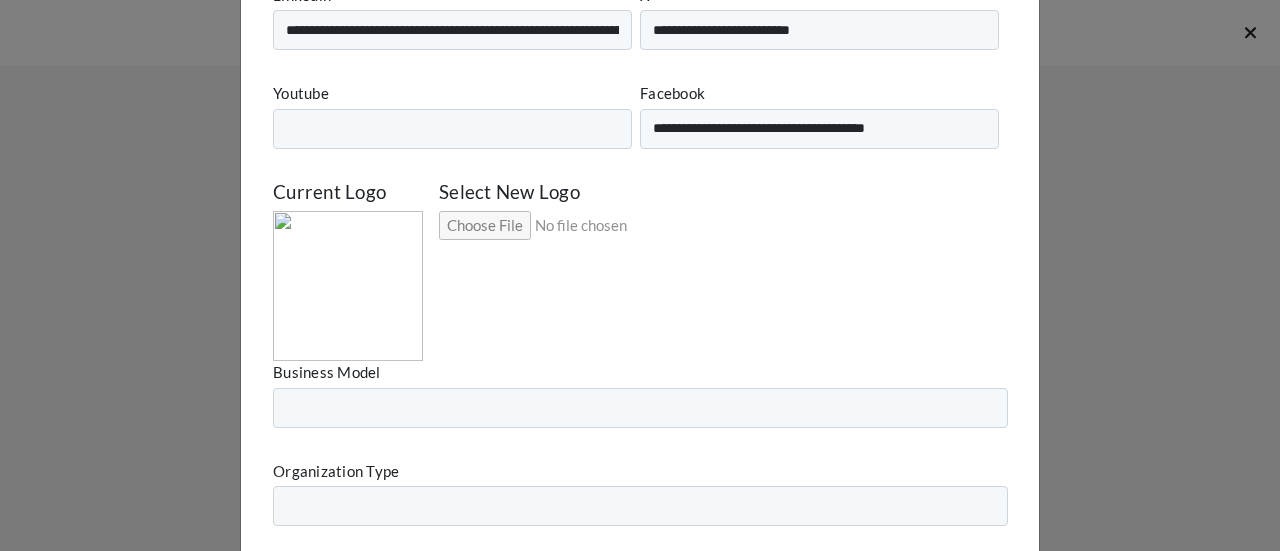 click at bounding box center (592, 225) 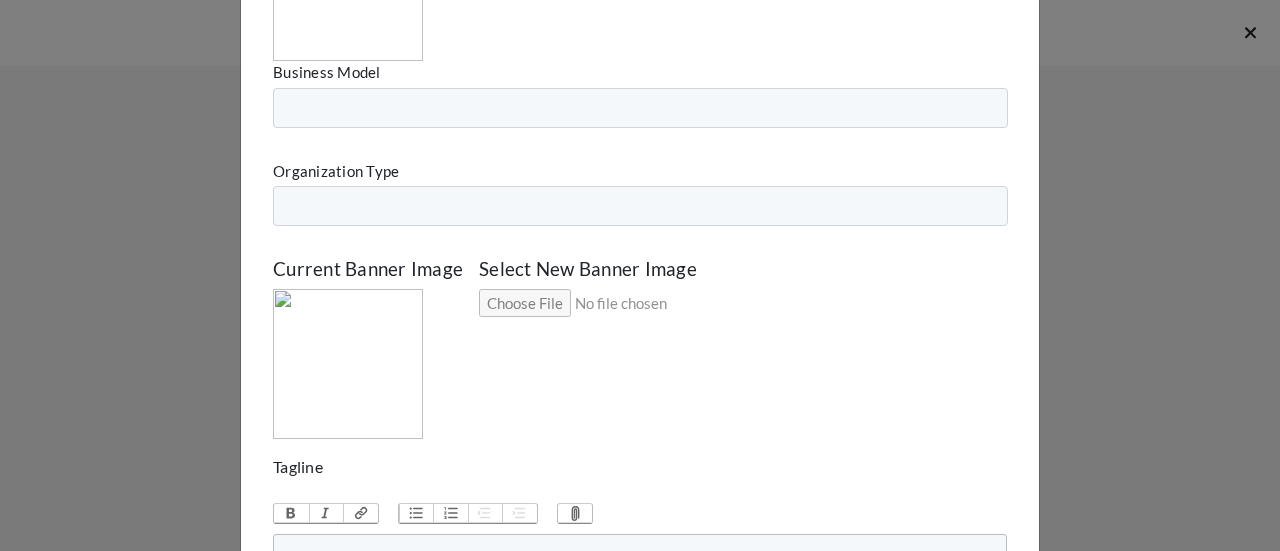 click at bounding box center (632, 303) 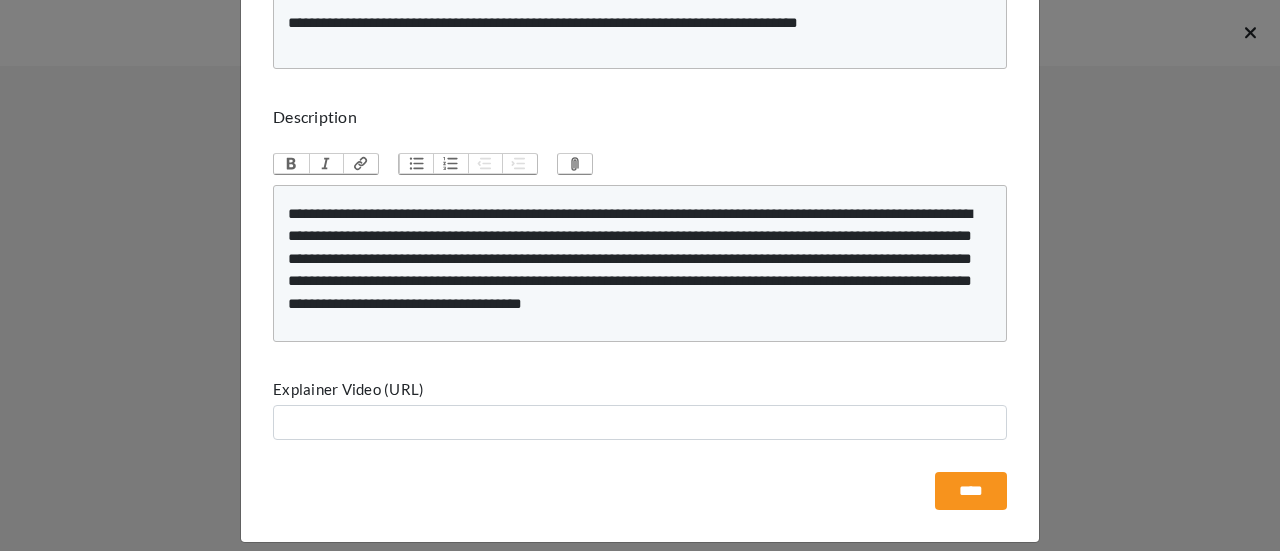 scroll, scrollTop: 2652, scrollLeft: 0, axis: vertical 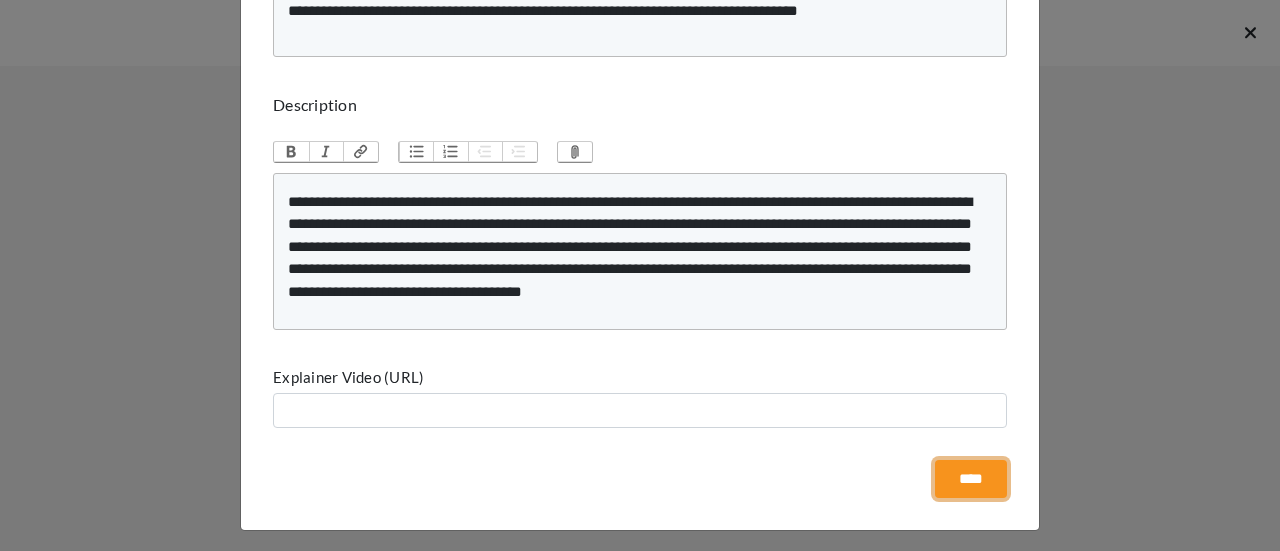 click on "****" at bounding box center (971, 479) 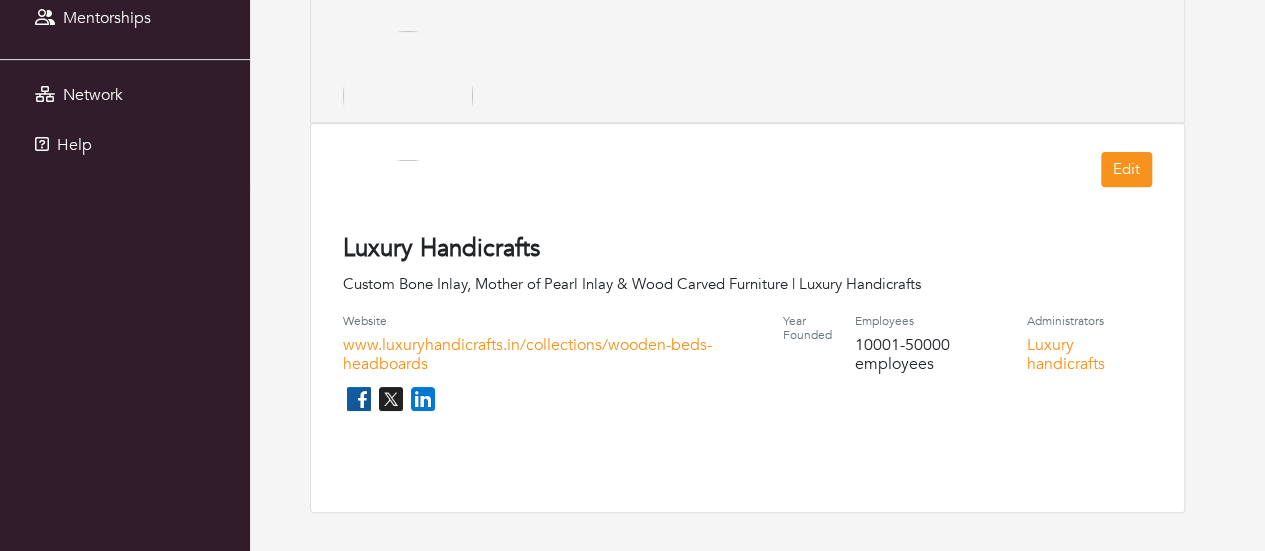 scroll, scrollTop: 0, scrollLeft: 0, axis: both 